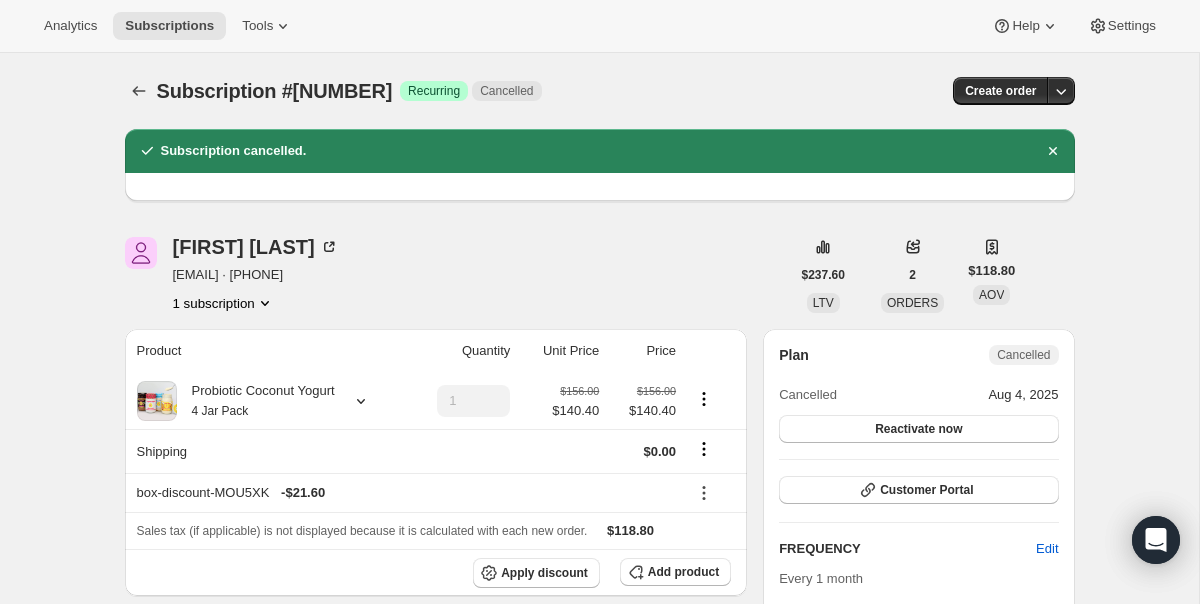 scroll, scrollTop: 0, scrollLeft: 0, axis: both 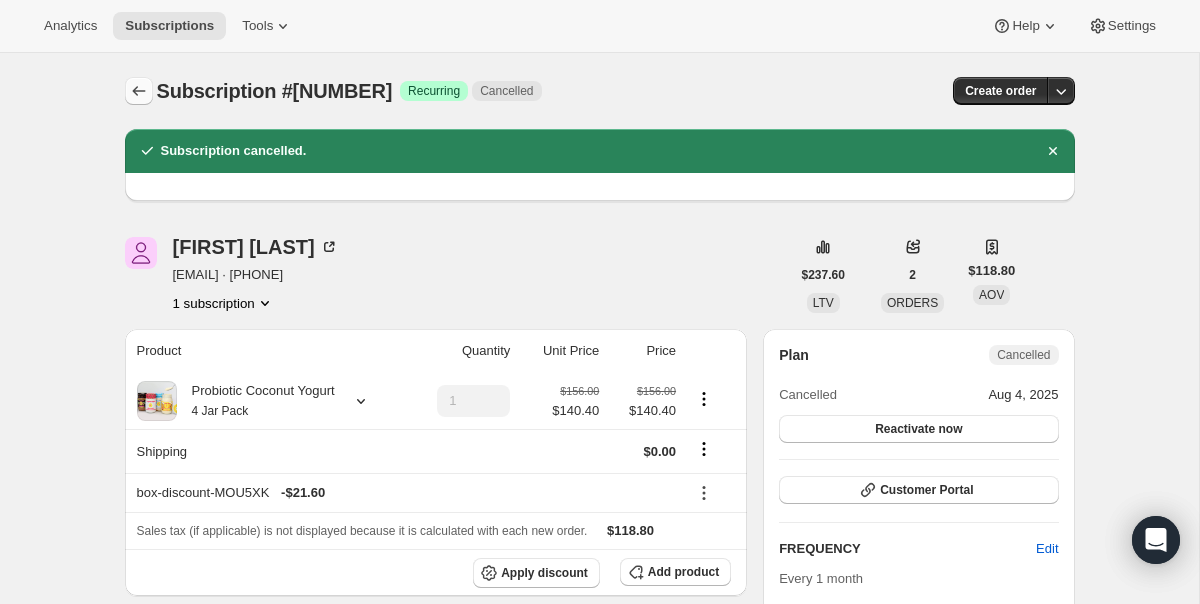 click 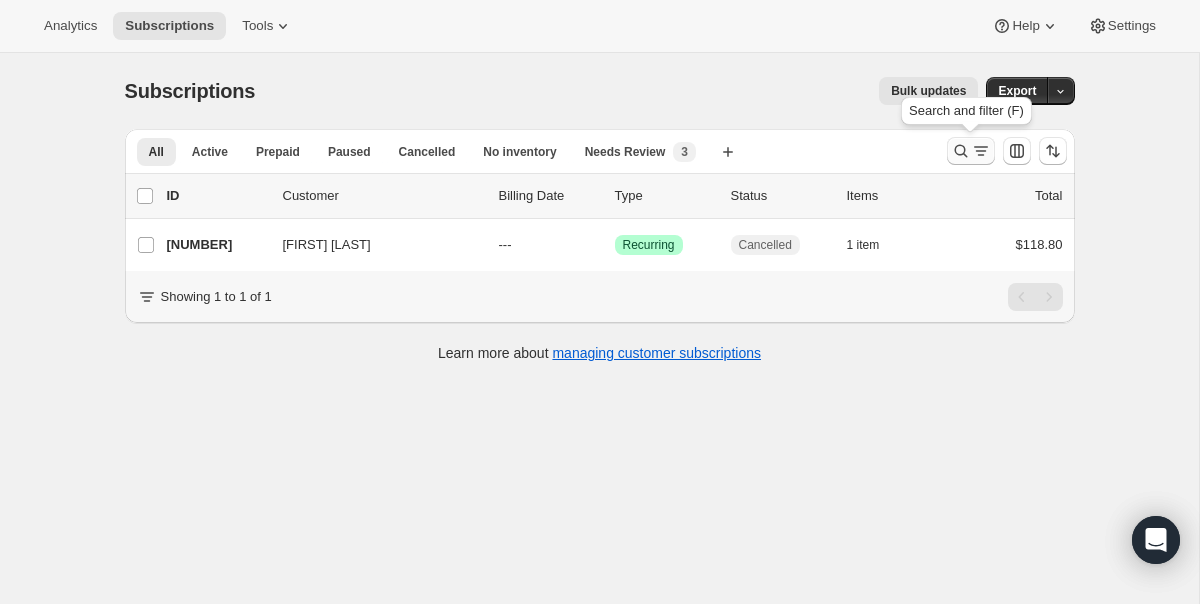 click 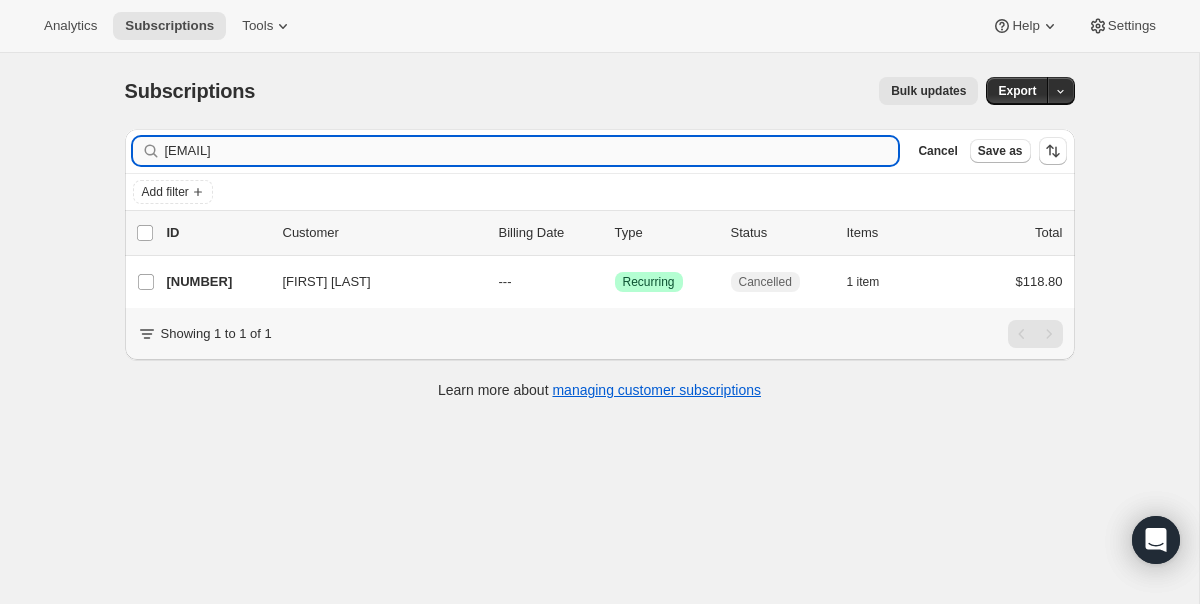 click on "[EMAIL]" at bounding box center [532, 151] 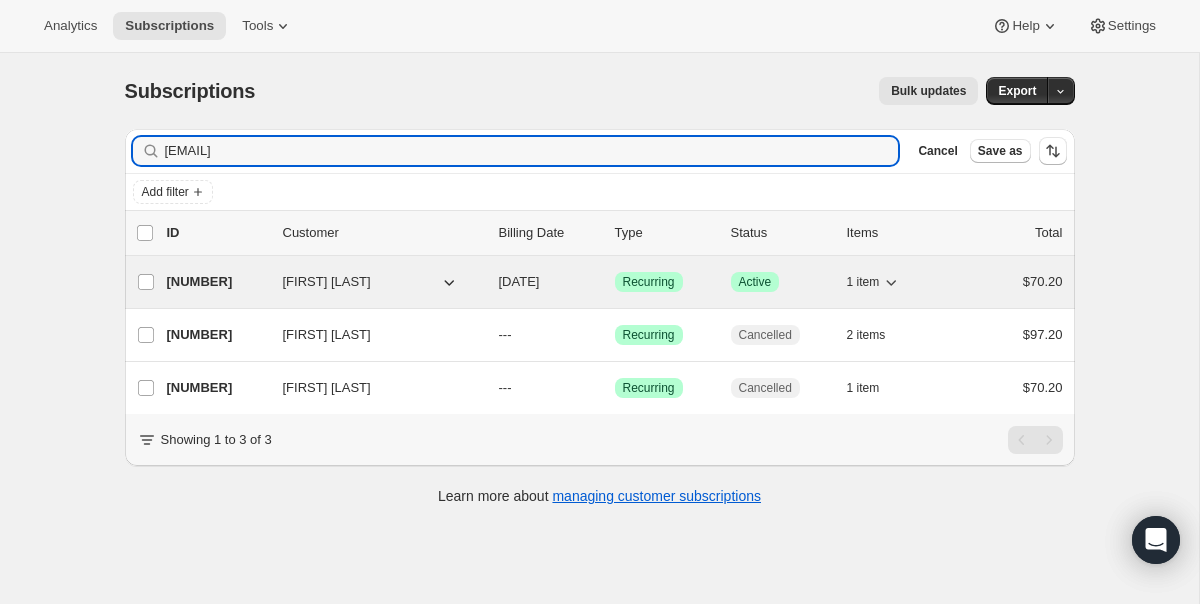 type on "[EMAIL]" 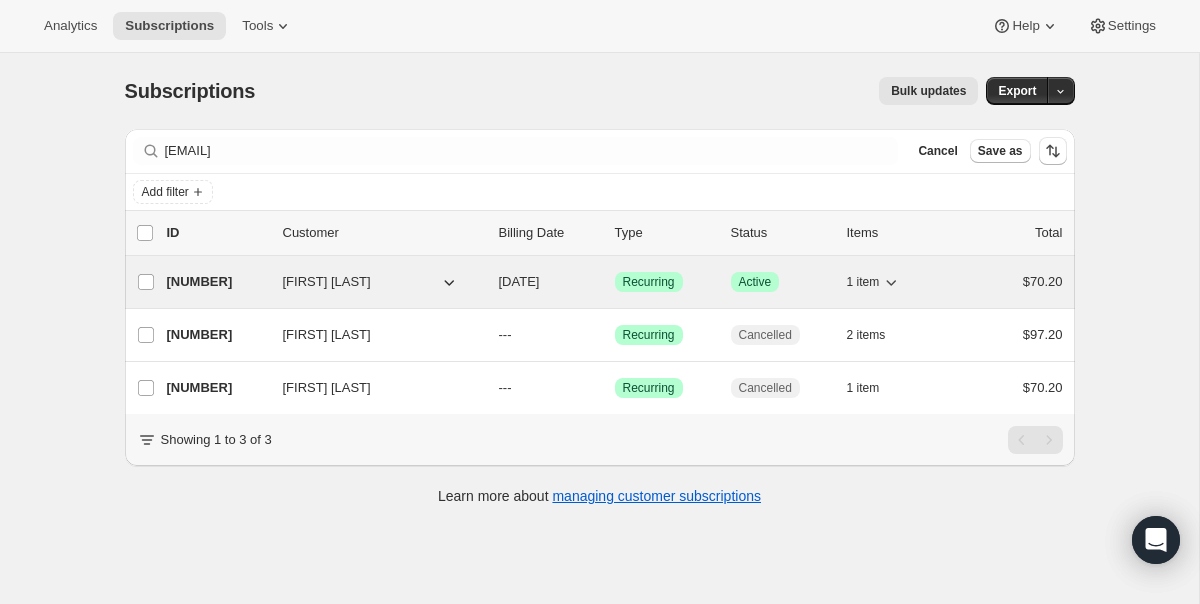 click on "[NUMBER] [FIRST] [LAST] [DATE] Success Recurring Success Active 1   item [PRICE]" at bounding box center [615, 282] 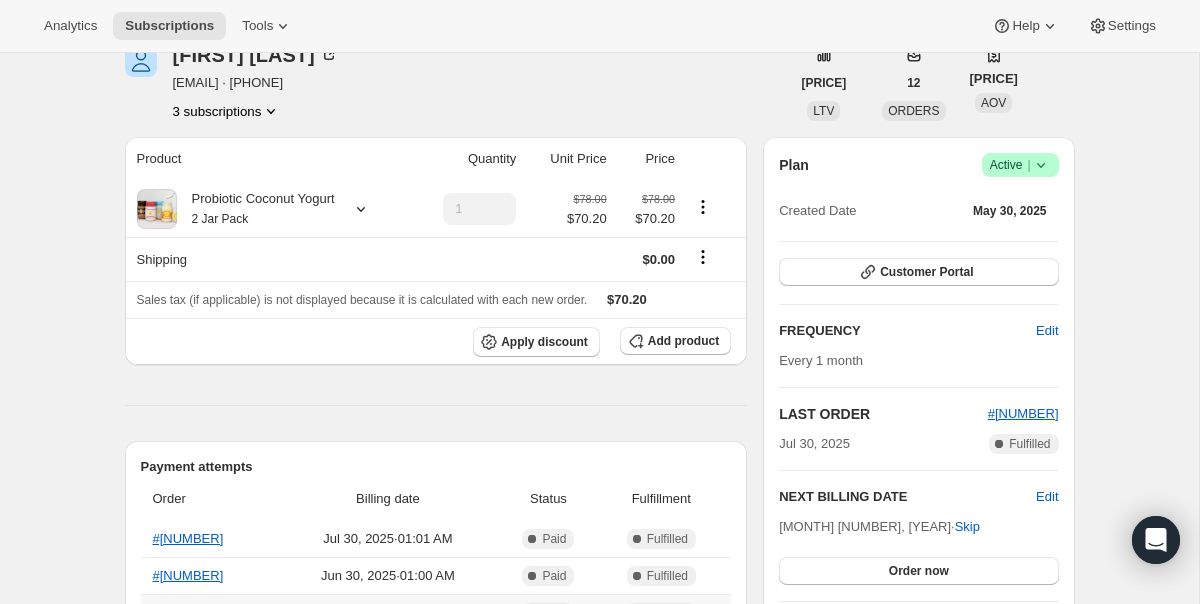 scroll, scrollTop: 0, scrollLeft: 0, axis: both 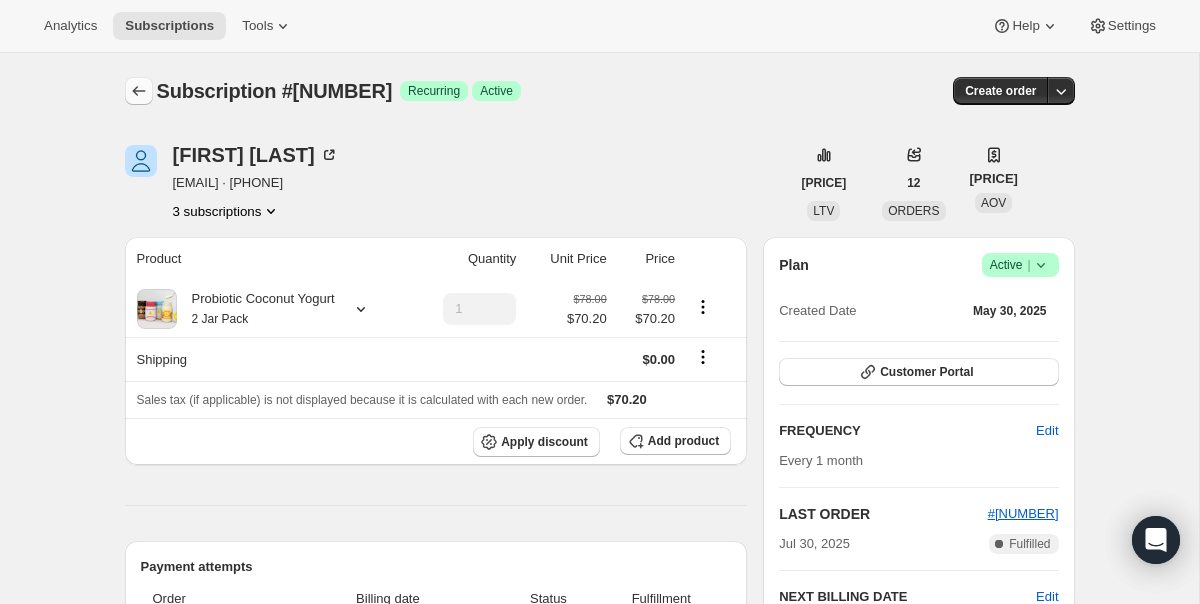 click at bounding box center [139, 91] 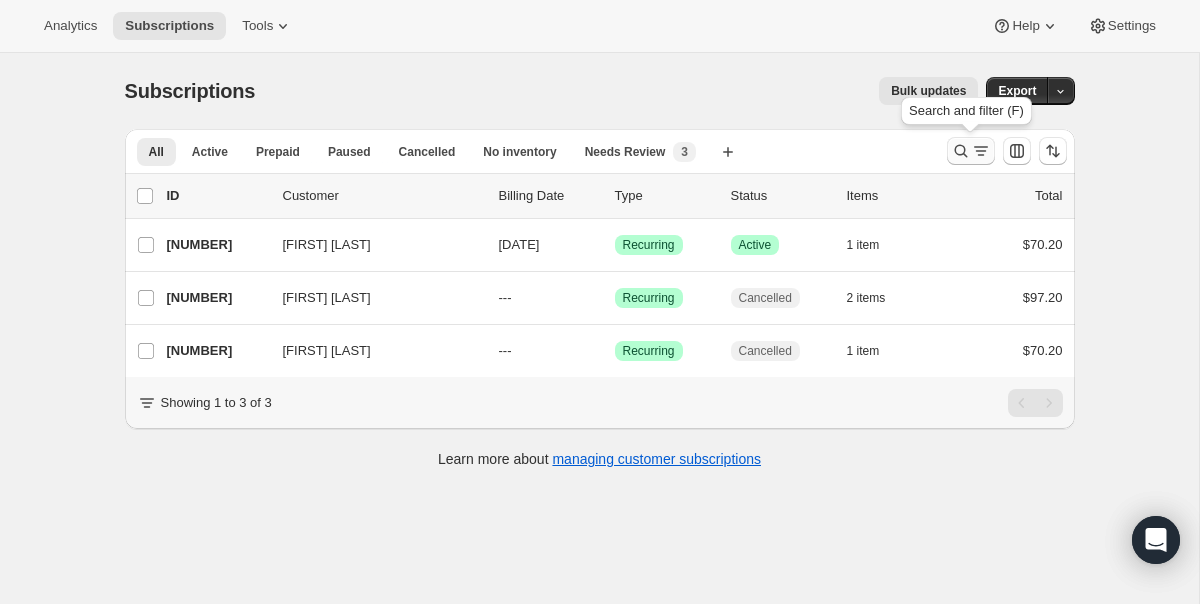 click 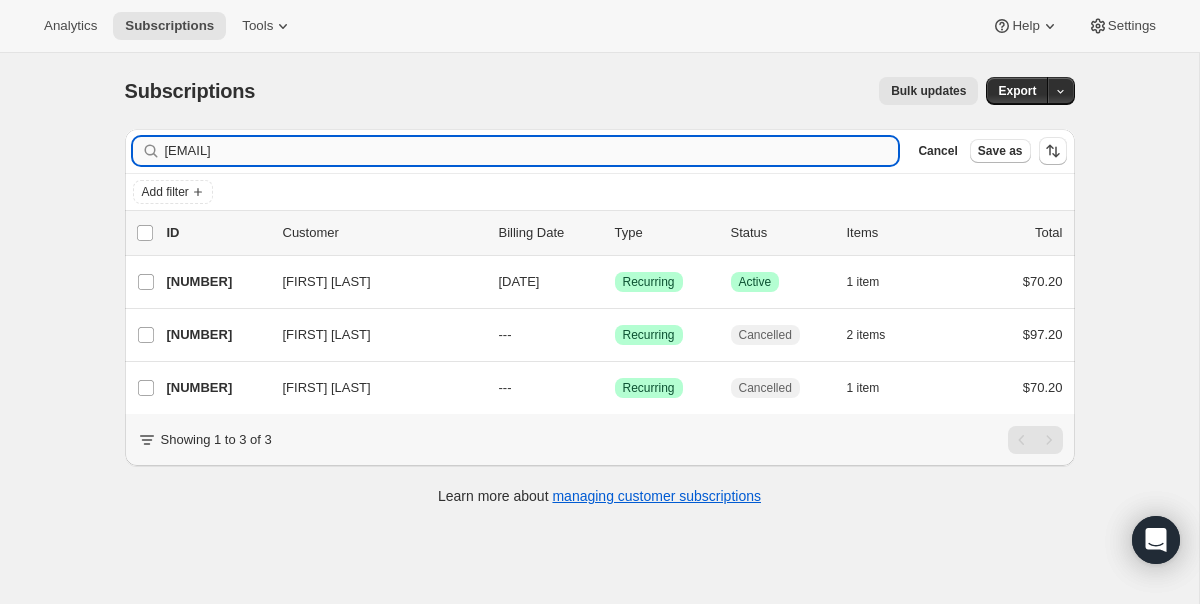 click on "[EMAIL]" at bounding box center (532, 151) 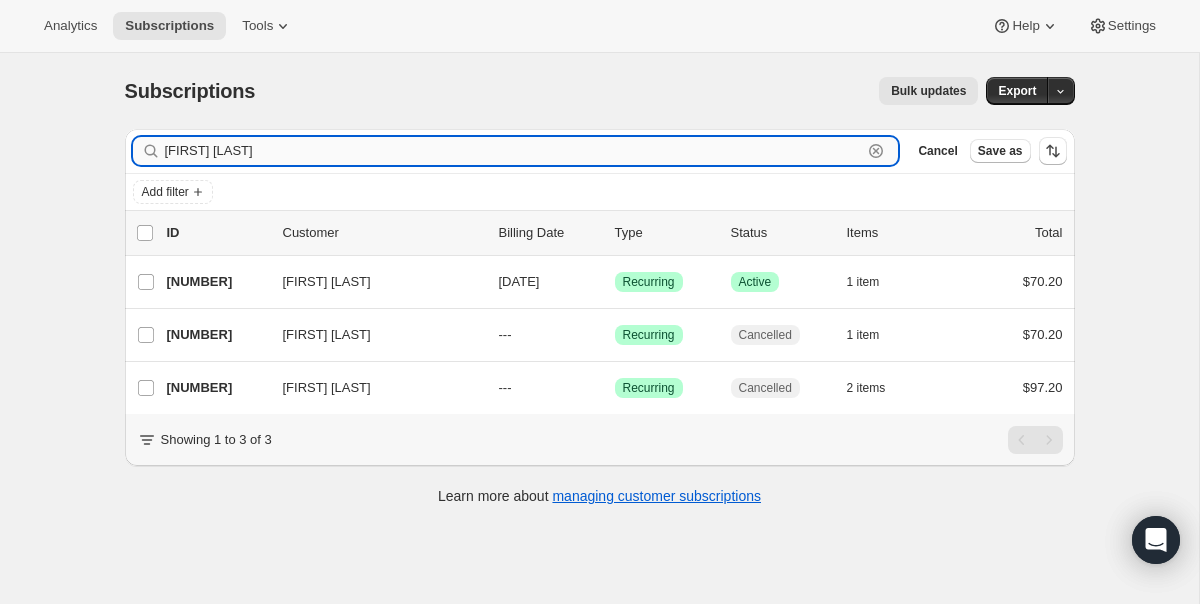 click on "[FIRST] [LAST]" at bounding box center [514, 151] 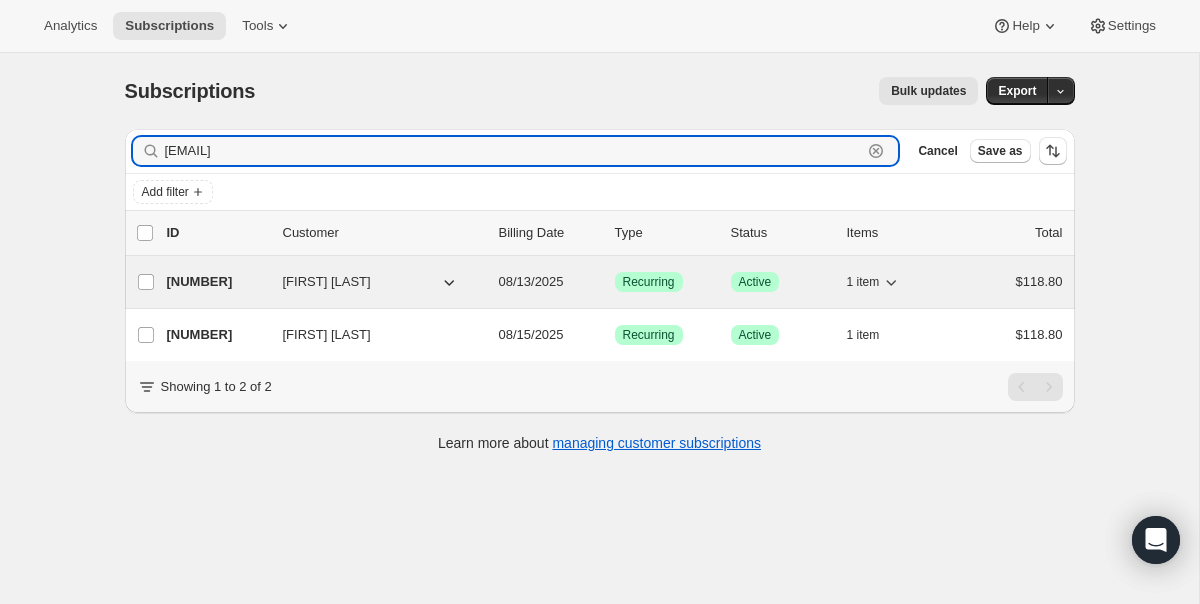 type on "[EMAIL]" 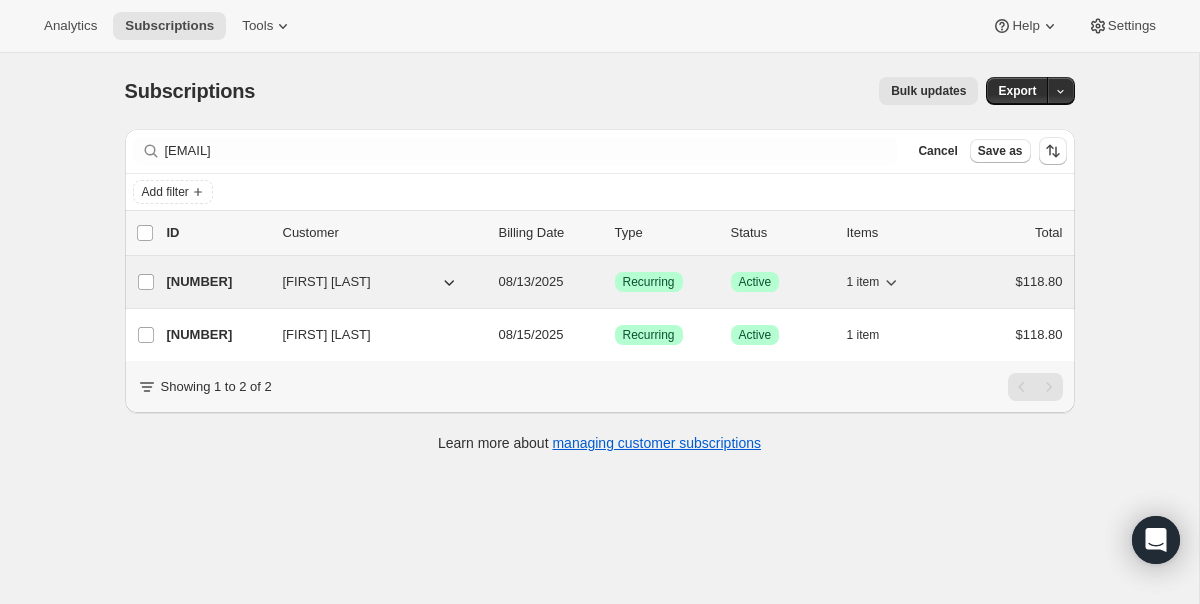 click on "08/13/2025" at bounding box center [531, 281] 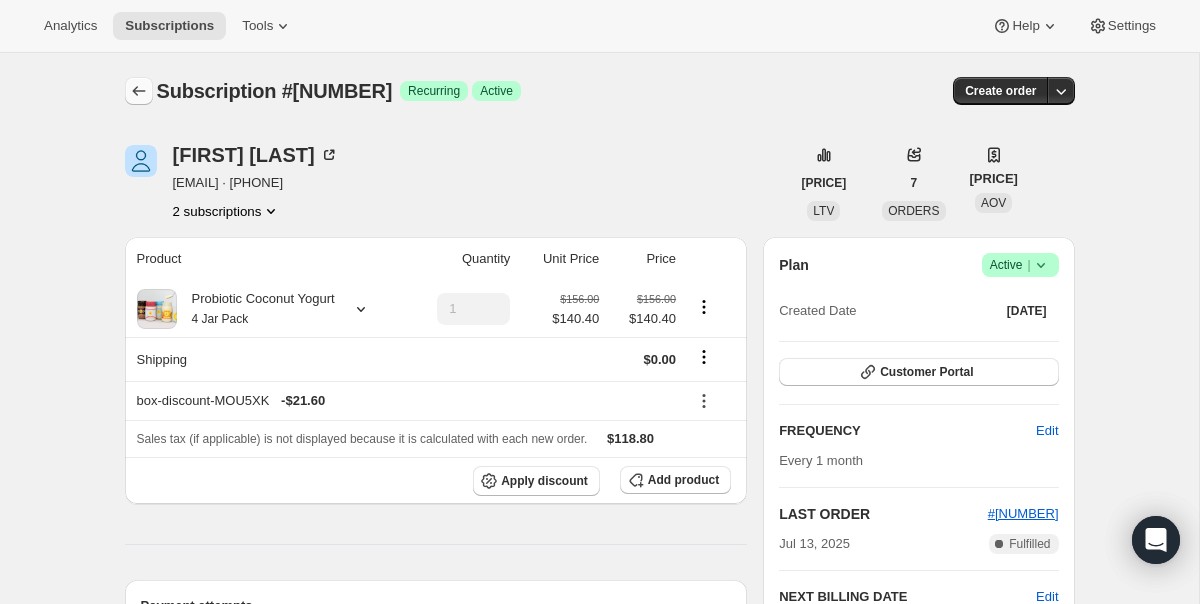 click 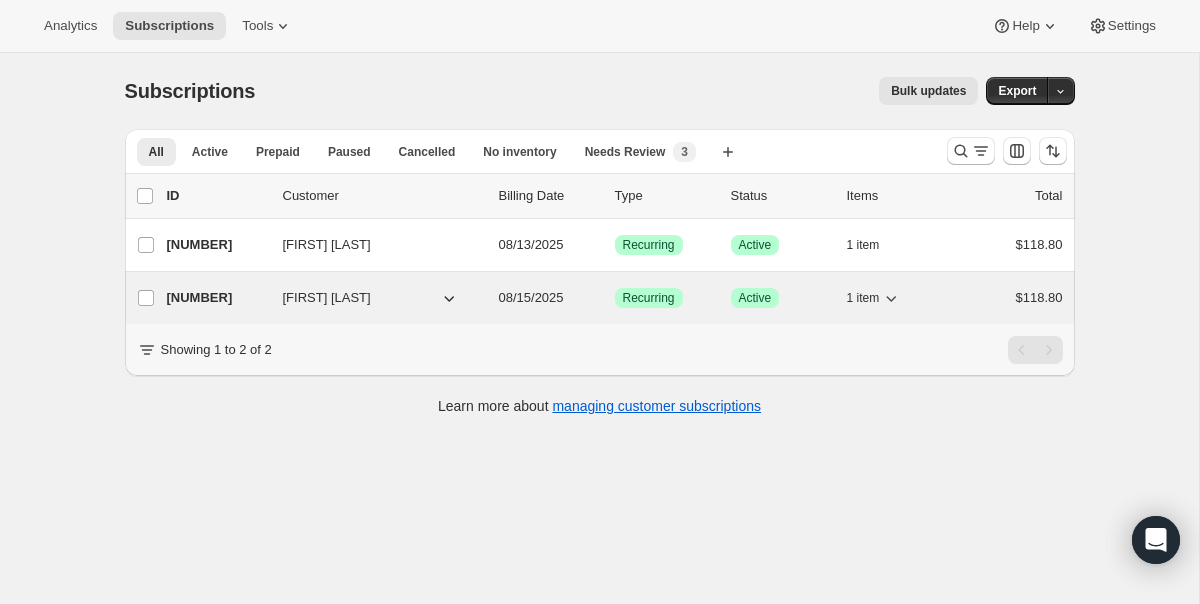 click on "[NUMBER] [FIRST] [LAST] [DATE] Success Recurring Success Active 1   item [PRICE]" at bounding box center [615, 298] 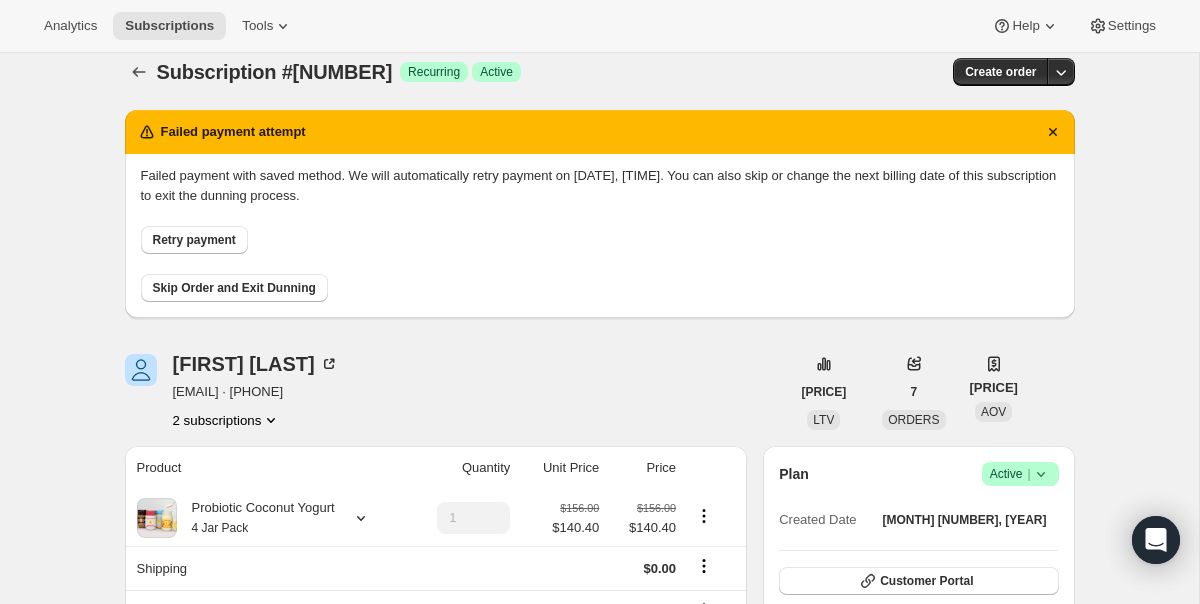 scroll, scrollTop: 22, scrollLeft: 0, axis: vertical 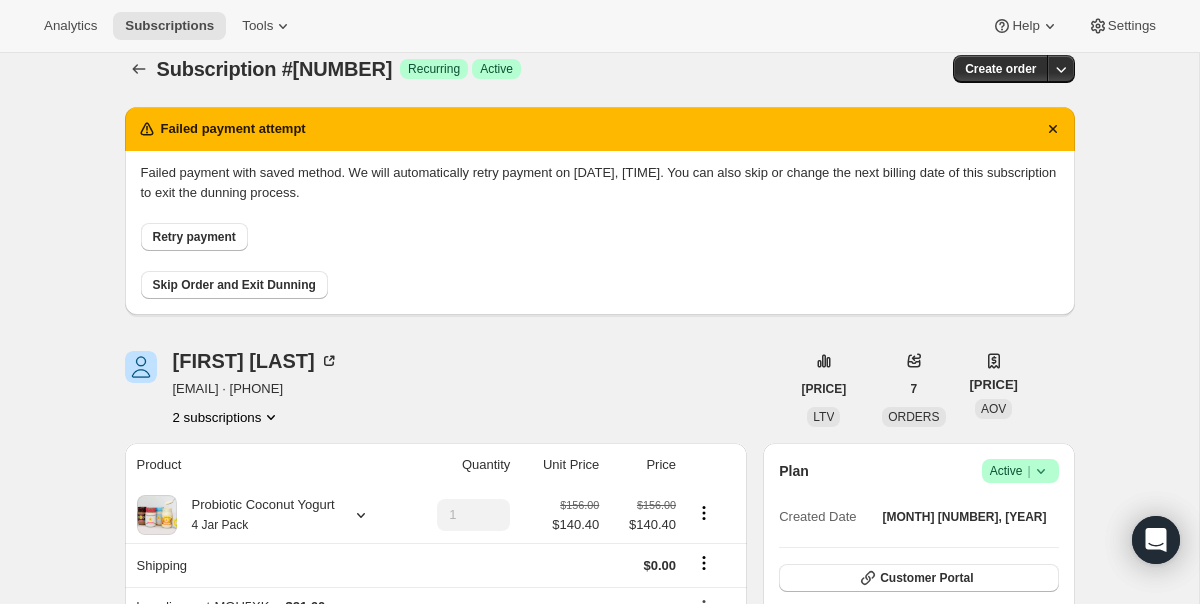 click on "Subscription #[NUMBER]" at bounding box center (275, 69) 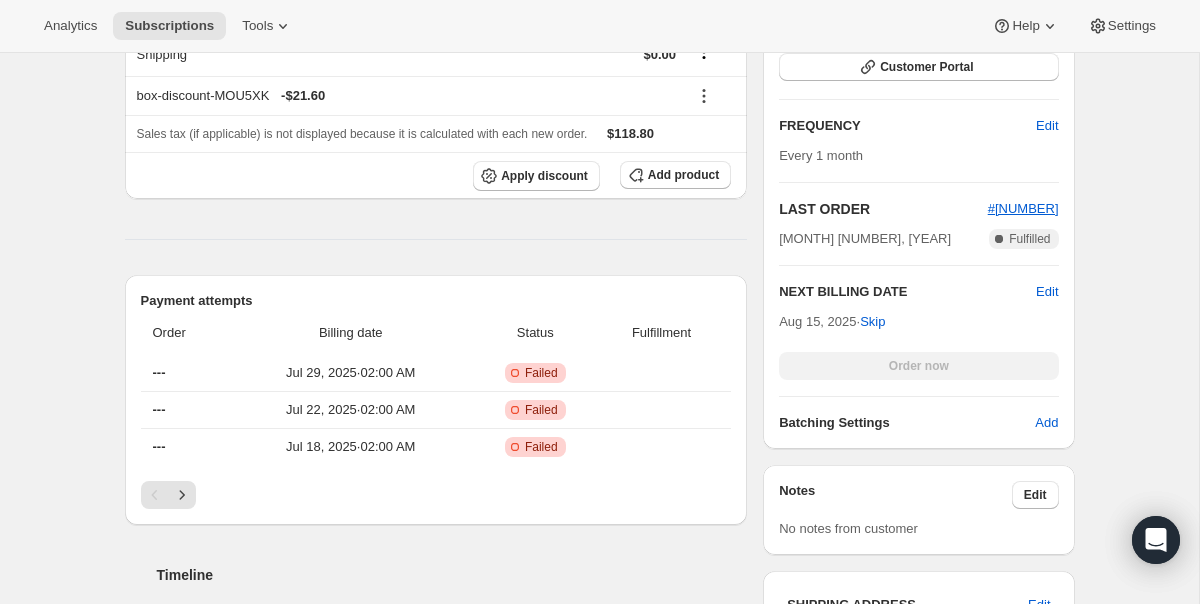 scroll, scrollTop: 534, scrollLeft: 0, axis: vertical 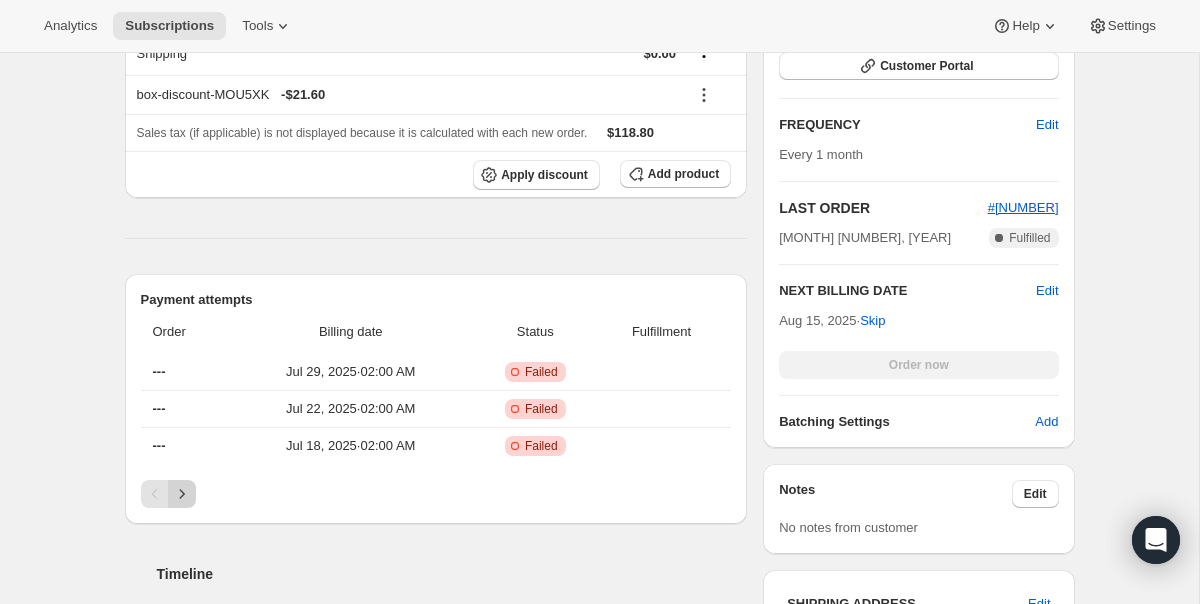click 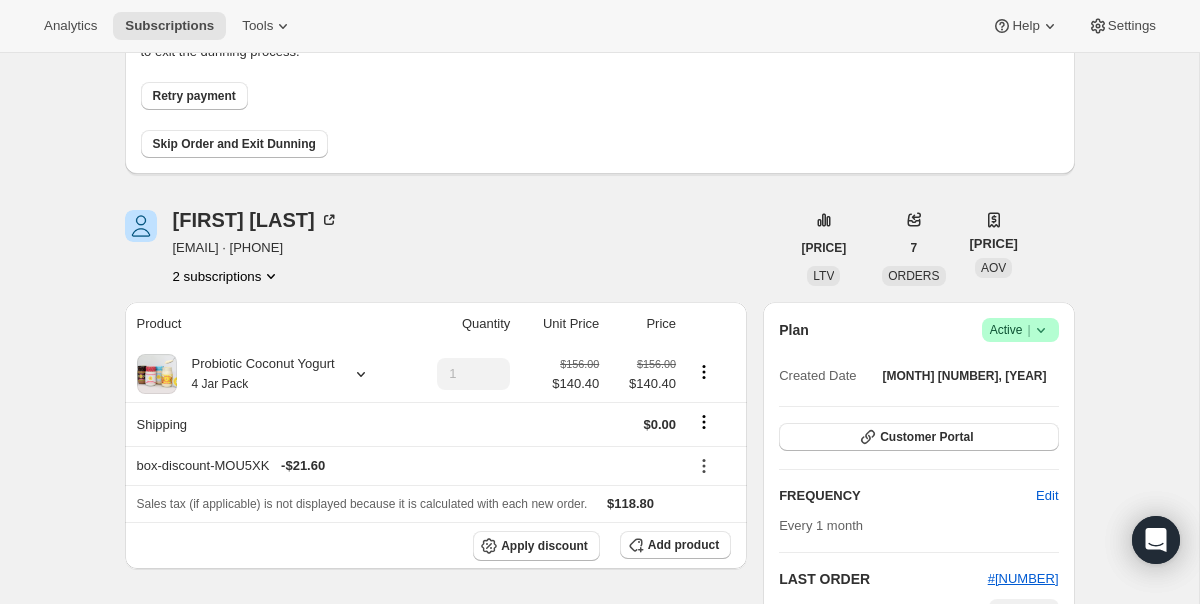 scroll, scrollTop: 0, scrollLeft: 0, axis: both 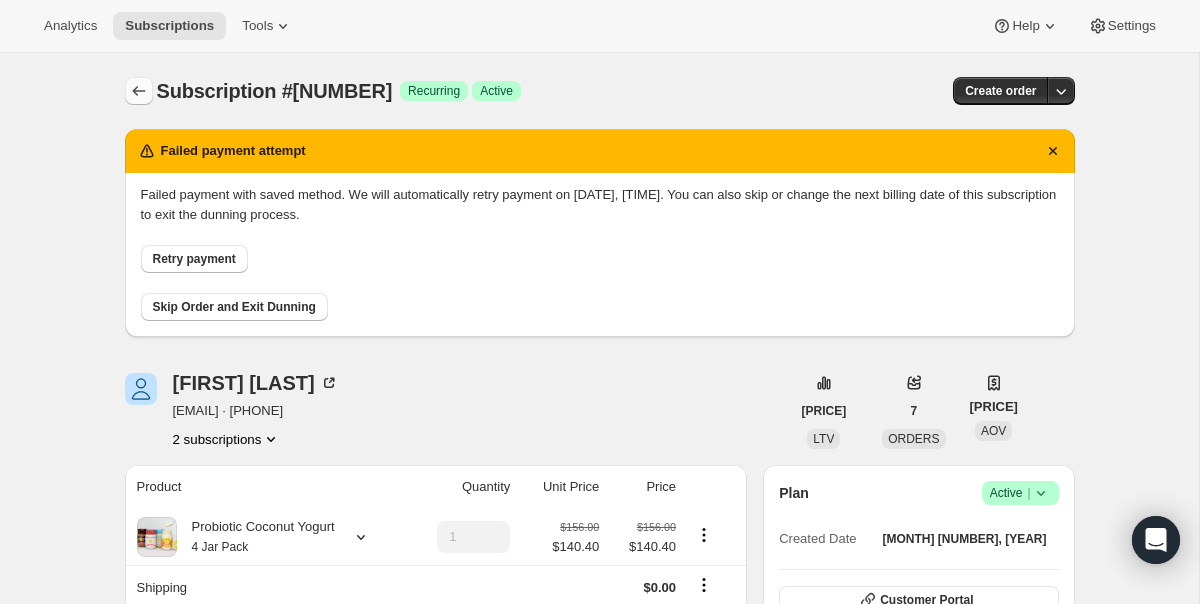 click 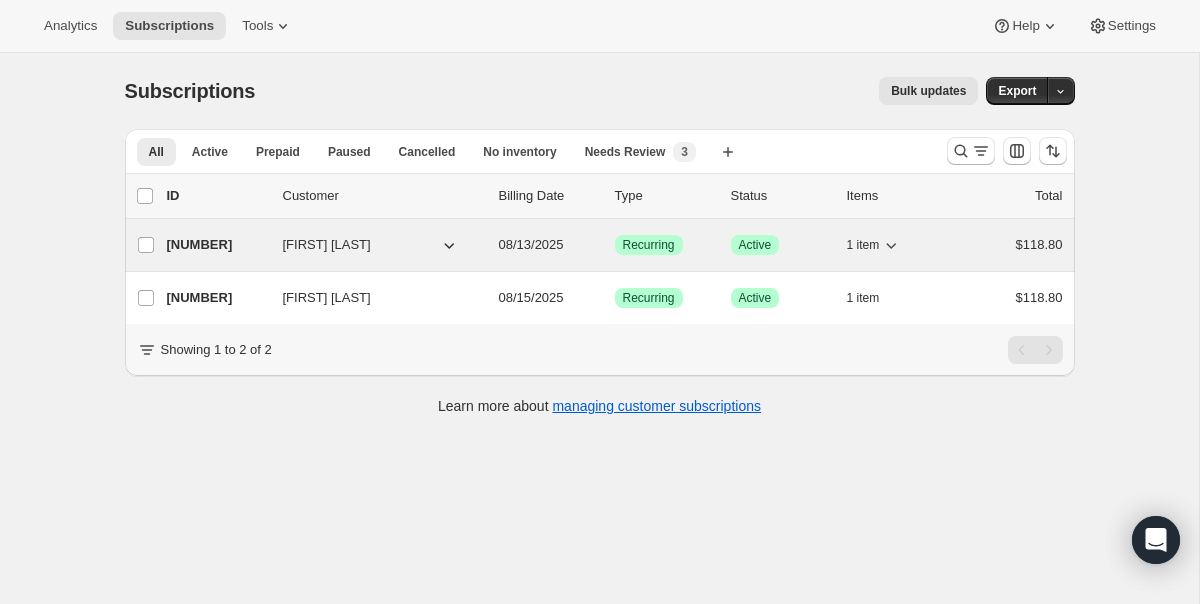 click on "[FIRST] [LAST]" at bounding box center (383, 245) 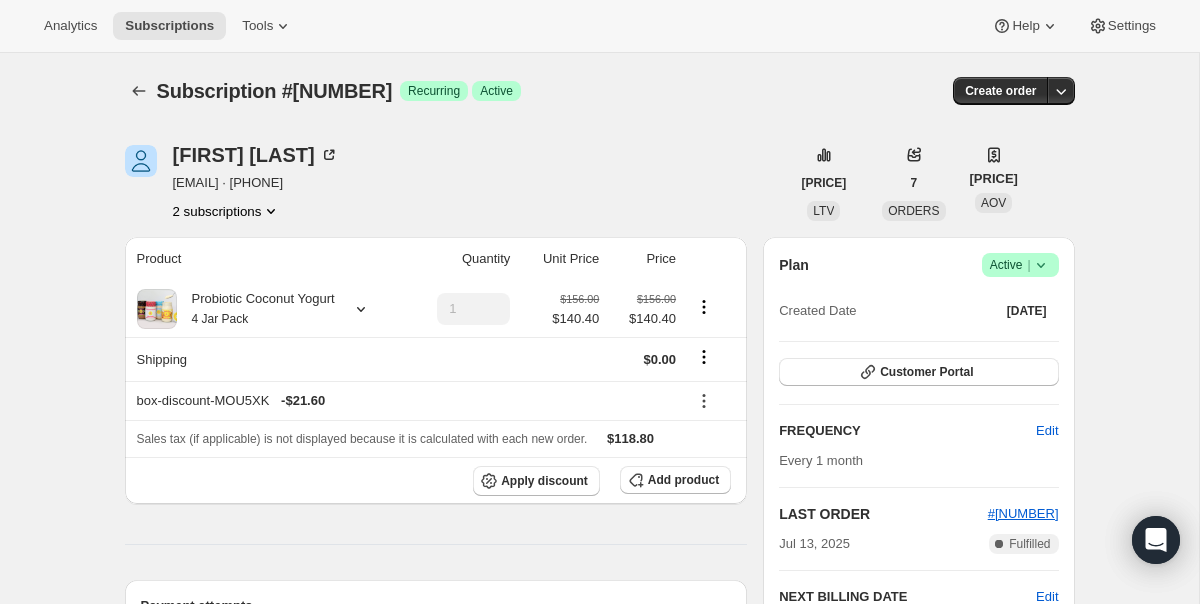 click on "Subscription #[NUMBER]" at bounding box center (275, 91) 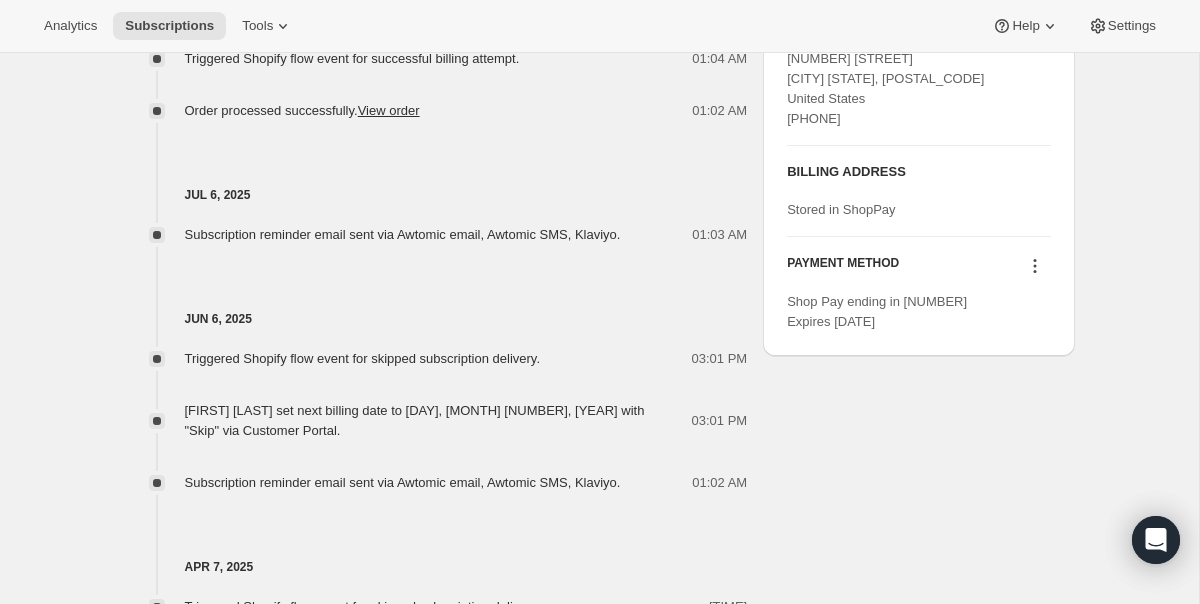 scroll, scrollTop: 910, scrollLeft: 0, axis: vertical 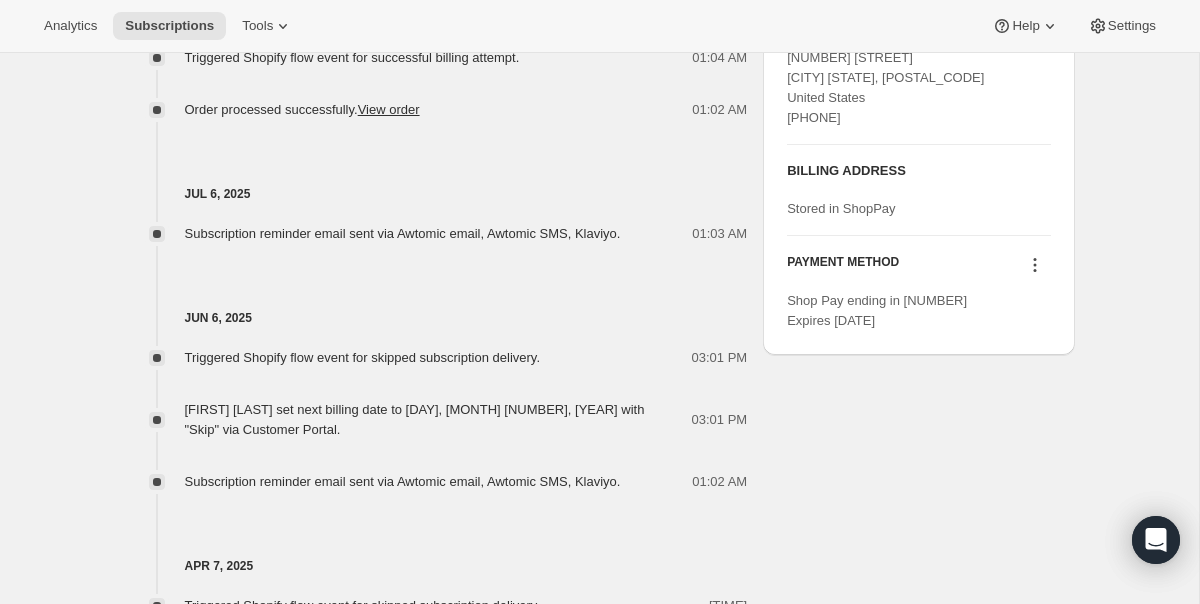 click 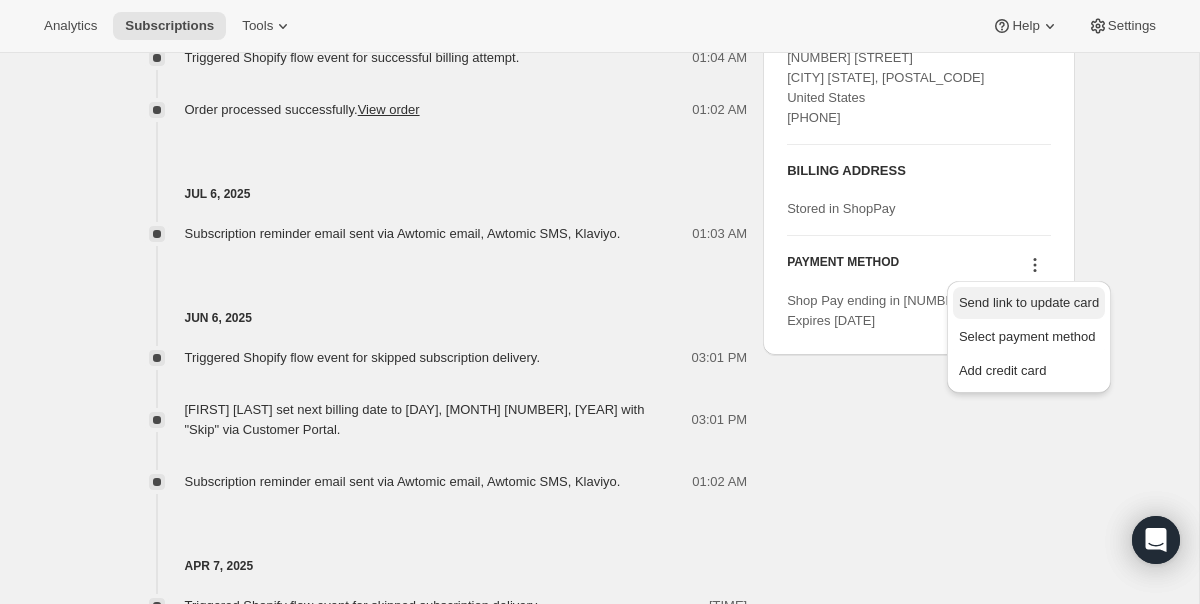 click on "Send link to update card" at bounding box center [1029, 302] 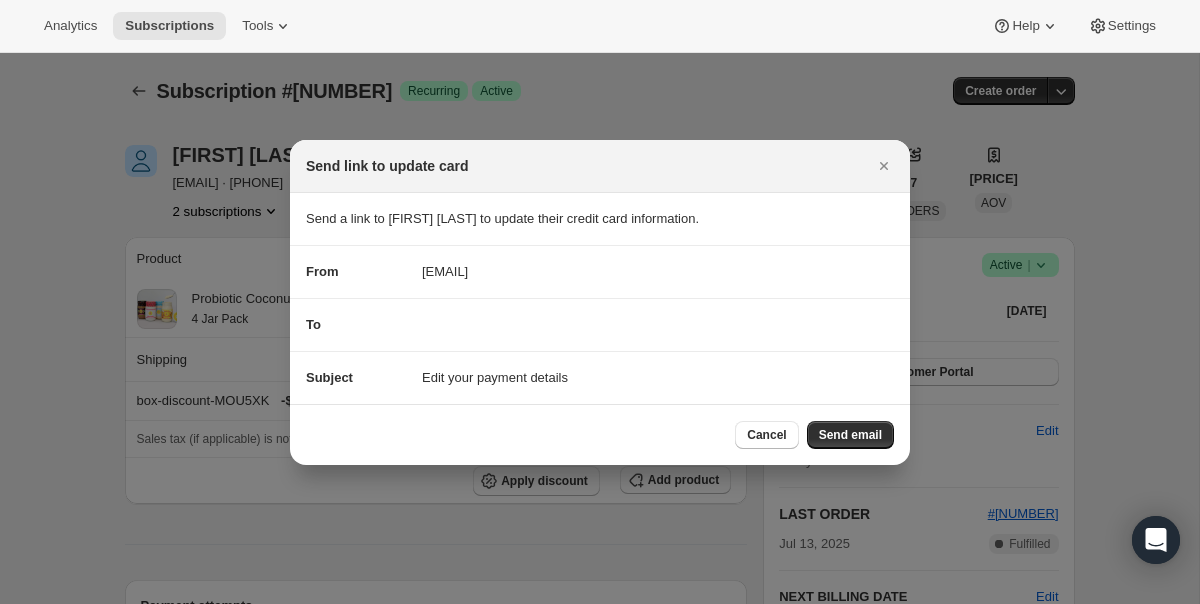 scroll, scrollTop: 910, scrollLeft: 0, axis: vertical 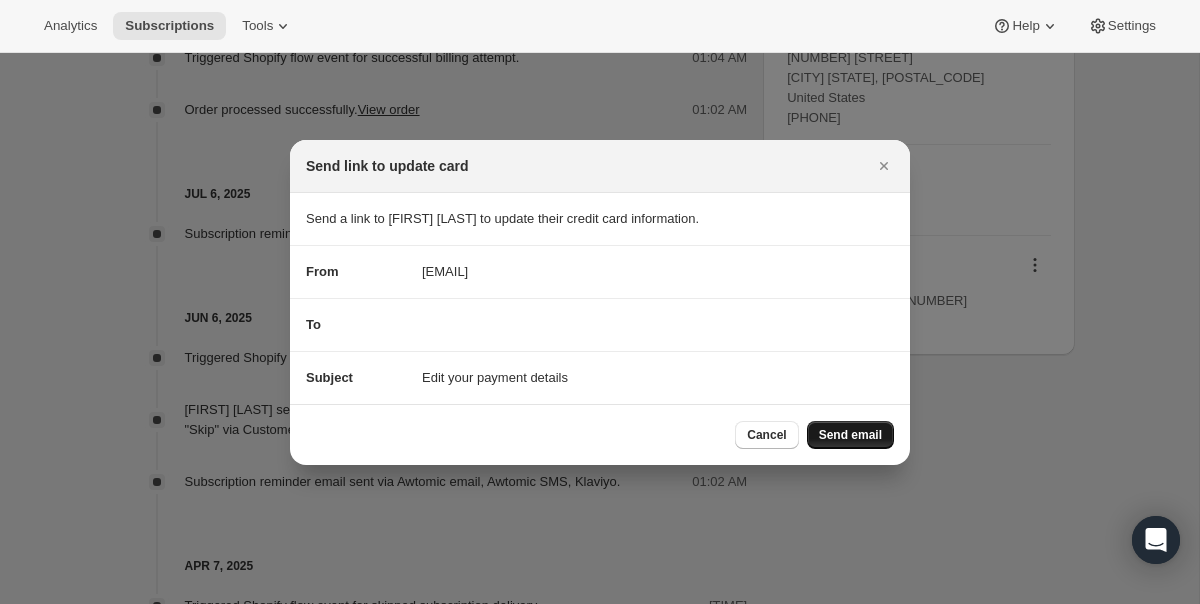 click on "Send email" at bounding box center (850, 435) 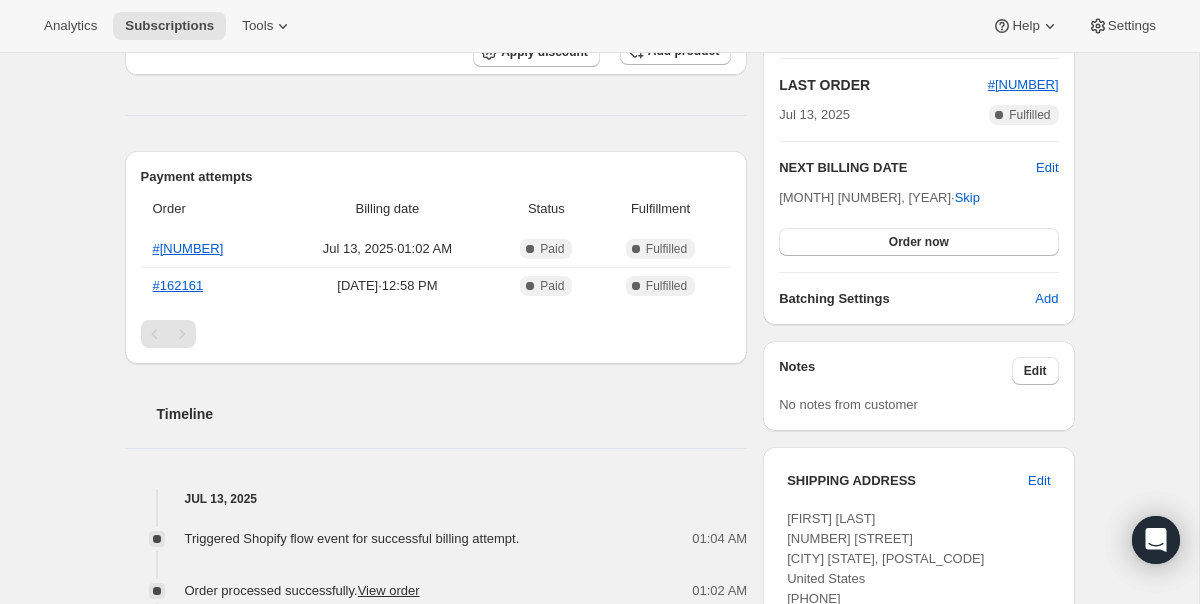 scroll, scrollTop: 0, scrollLeft: 0, axis: both 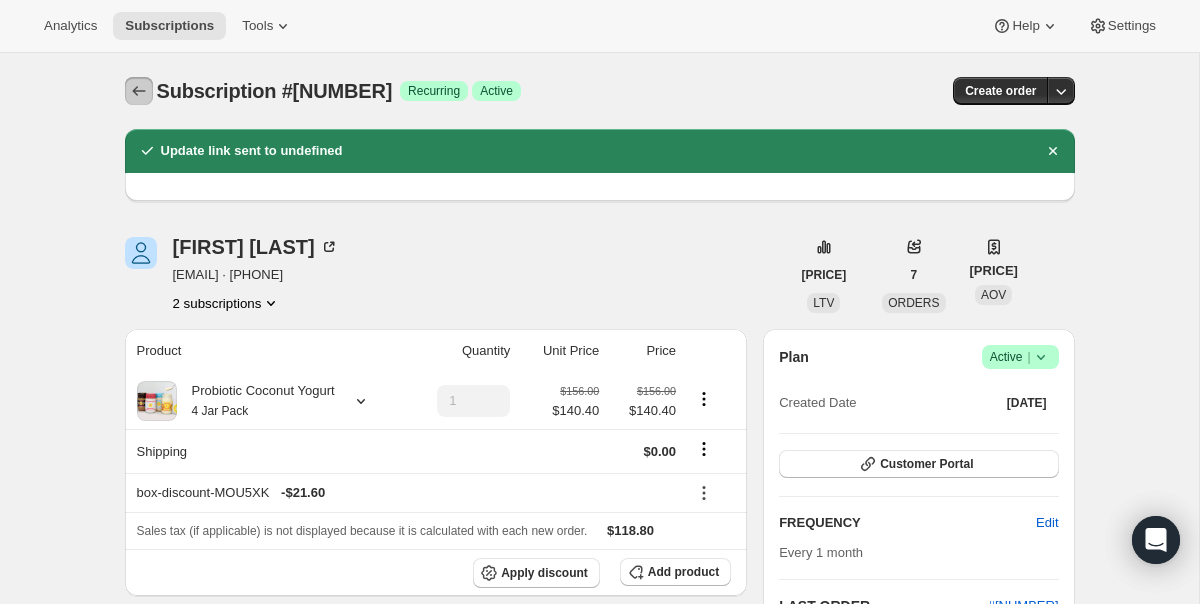 click 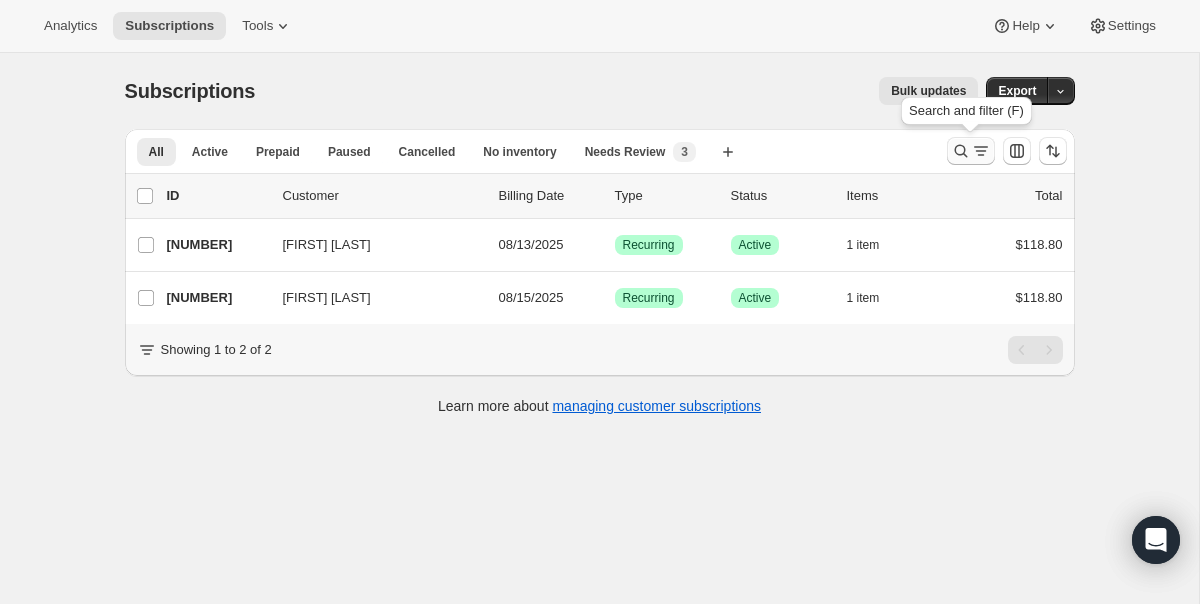 click 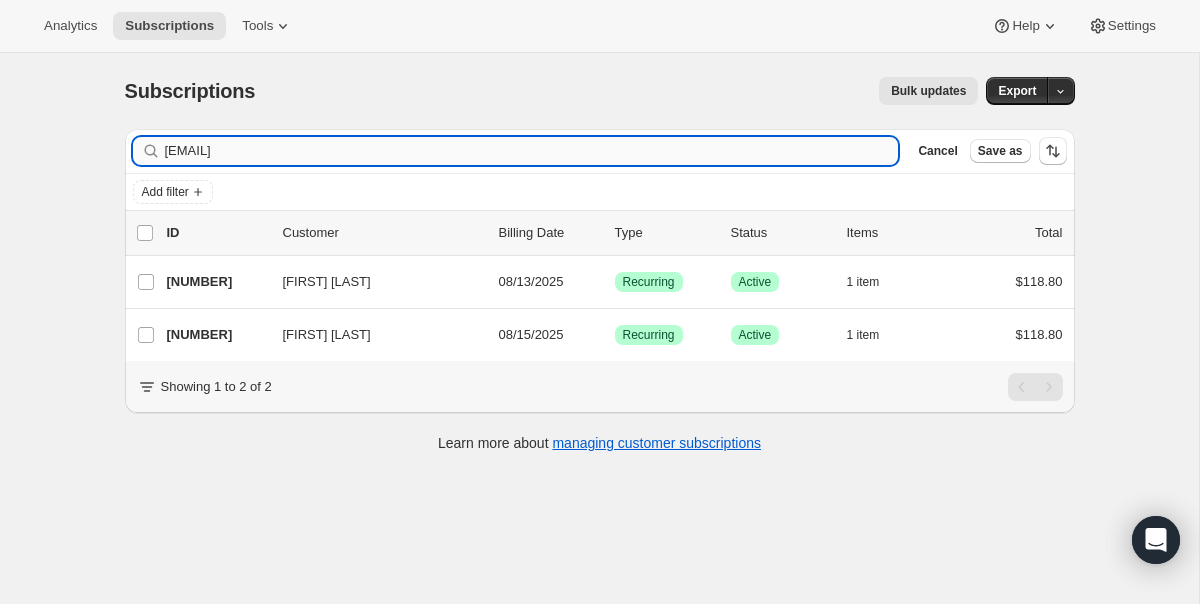 click on "[EMAIL]" at bounding box center (532, 151) 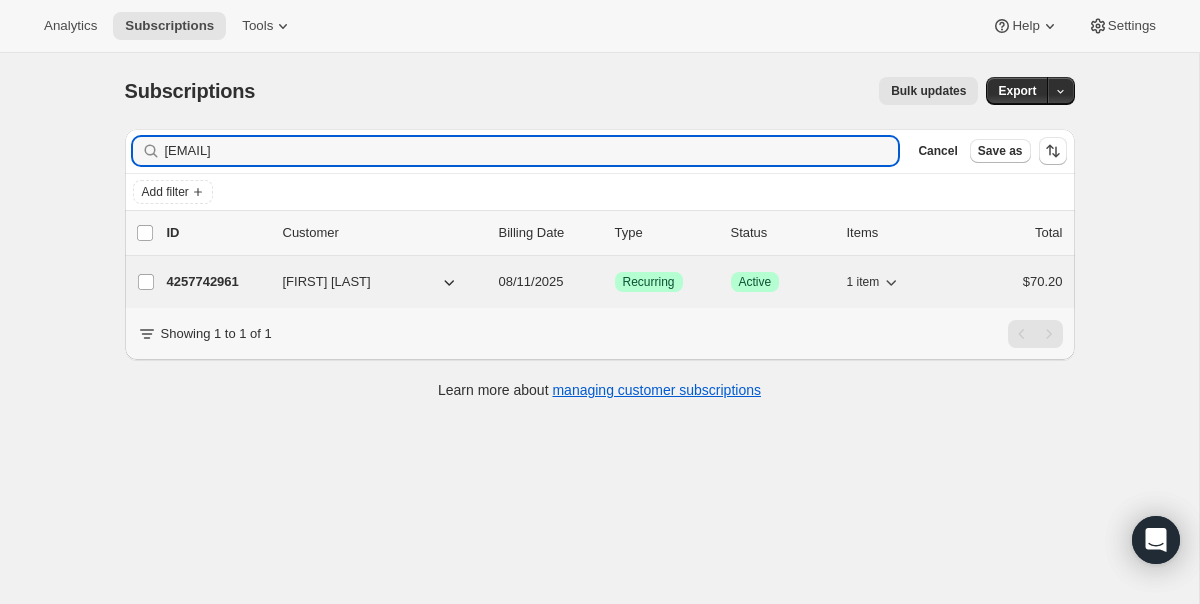 type on "[EMAIL]" 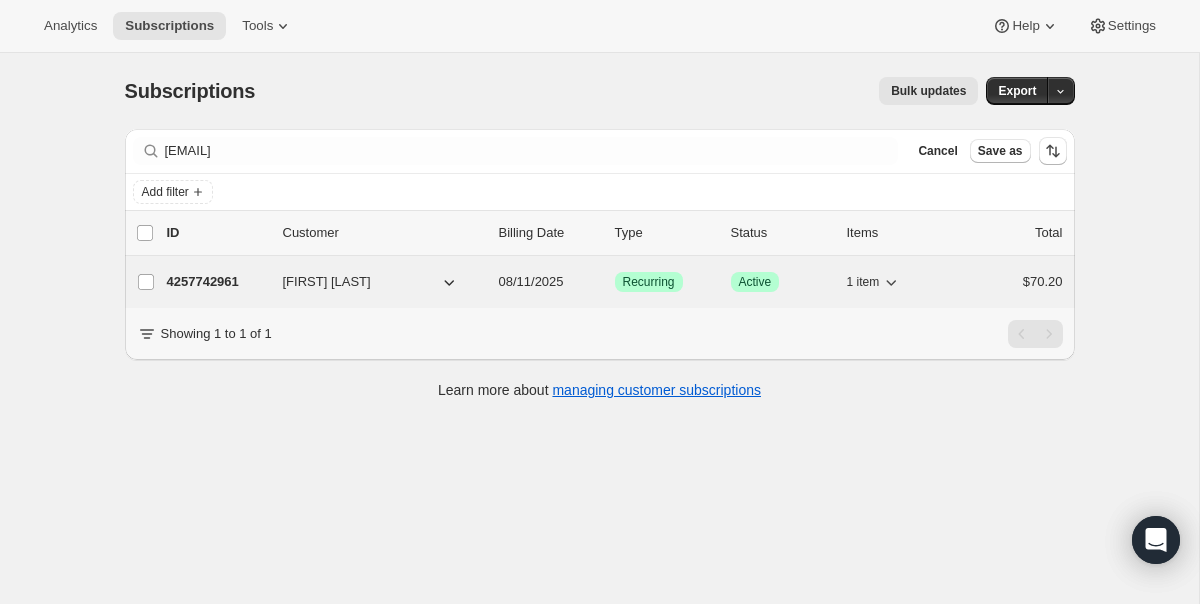 click on "[NUMBER] [FIRST] [LAST] [DATE] Success Recurring Success Active 1   item [PRICE]" at bounding box center [615, 282] 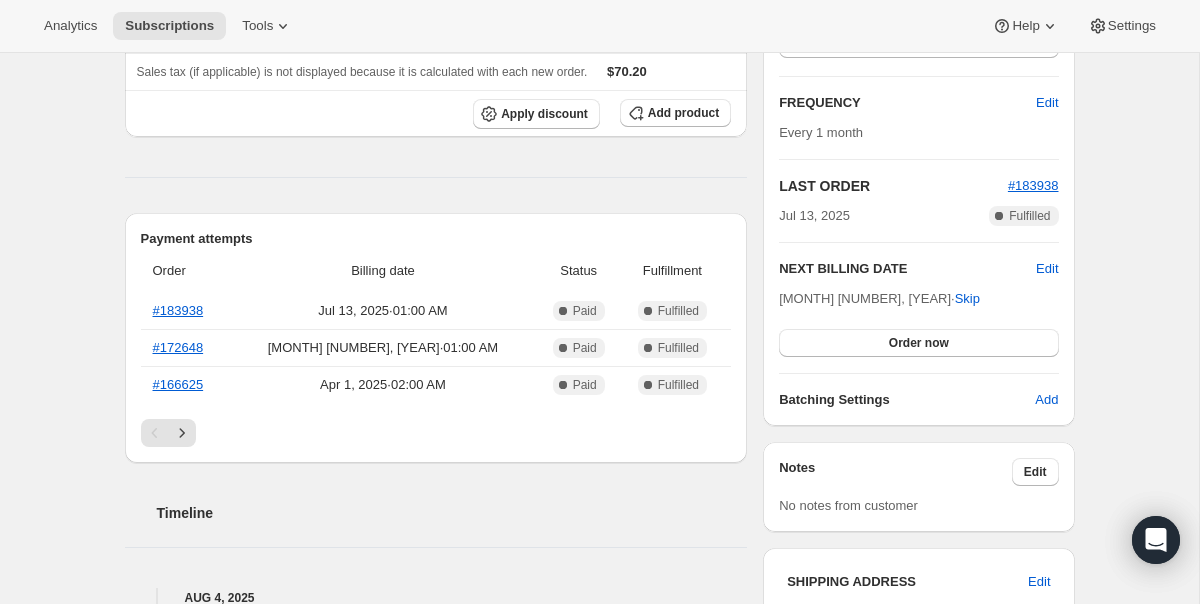 scroll, scrollTop: 329, scrollLeft: 0, axis: vertical 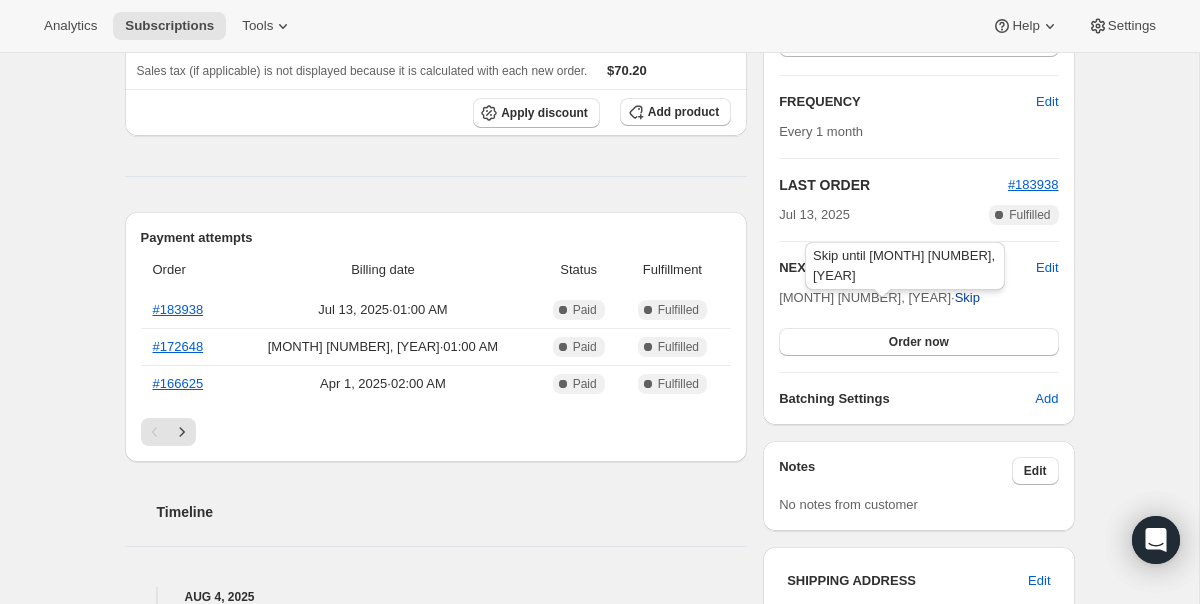 click on "Skip" at bounding box center (967, 298) 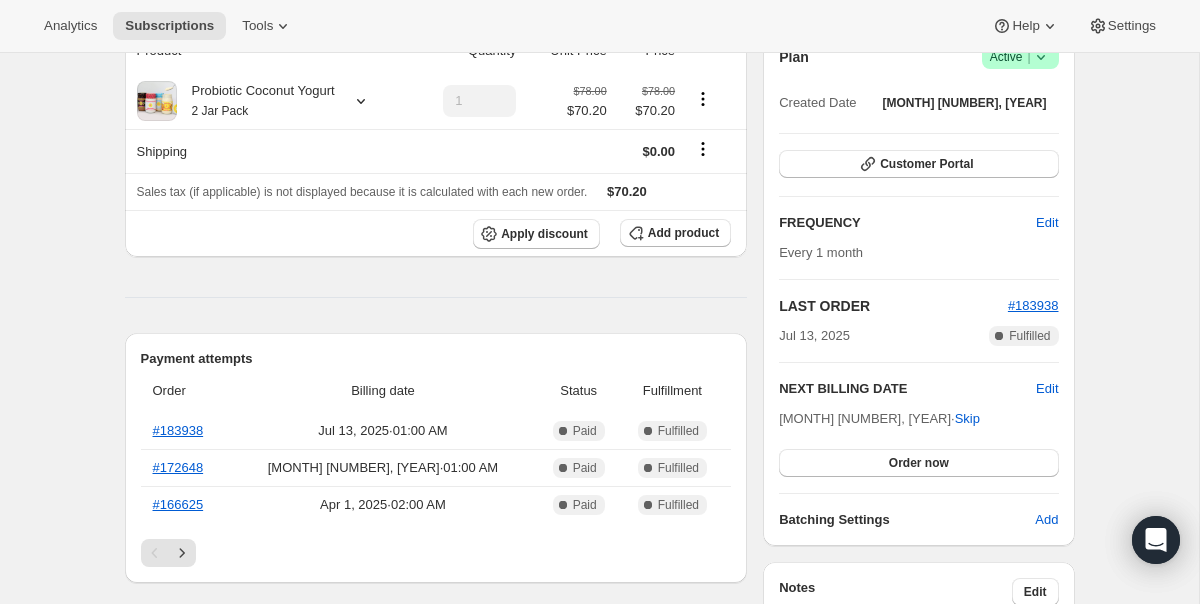scroll, scrollTop: 329, scrollLeft: 0, axis: vertical 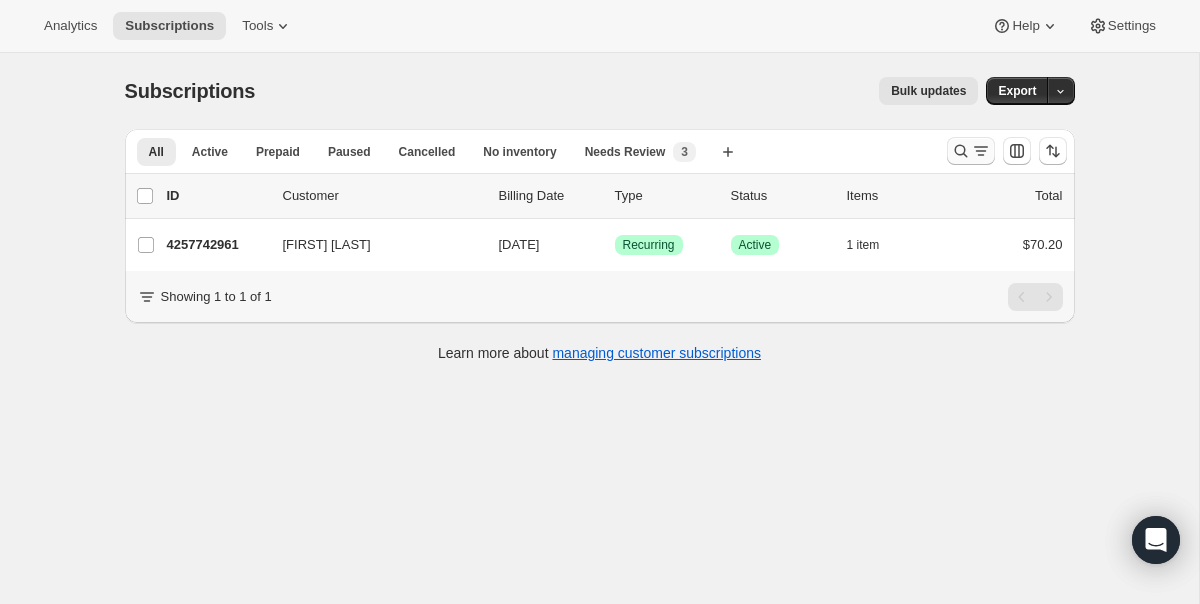 click 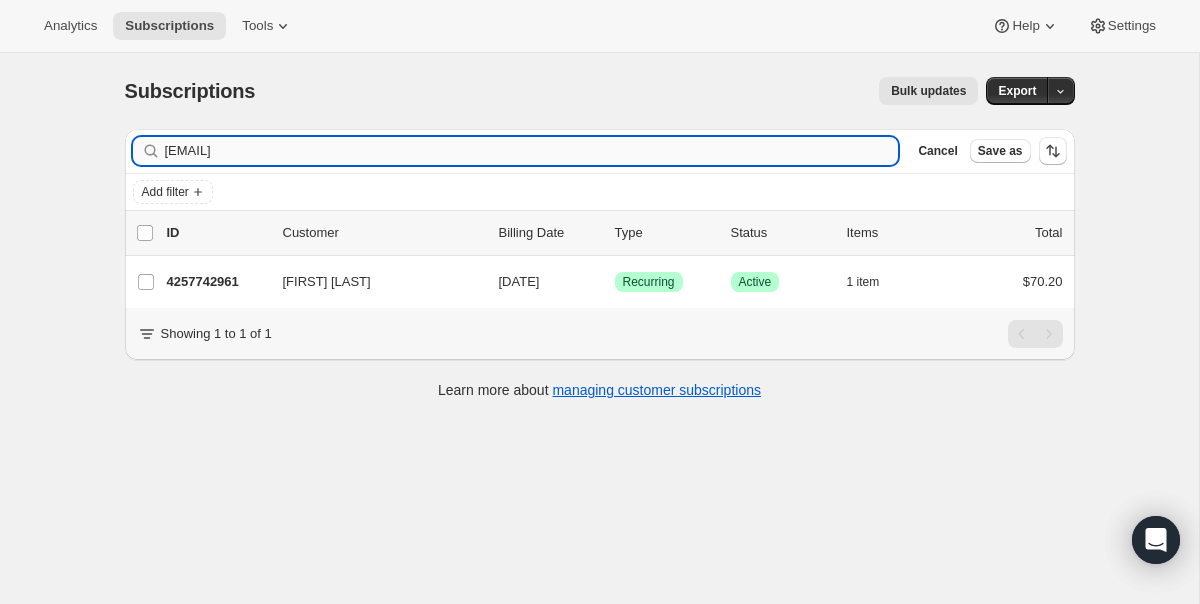 click on "[EMAIL]" at bounding box center (532, 151) 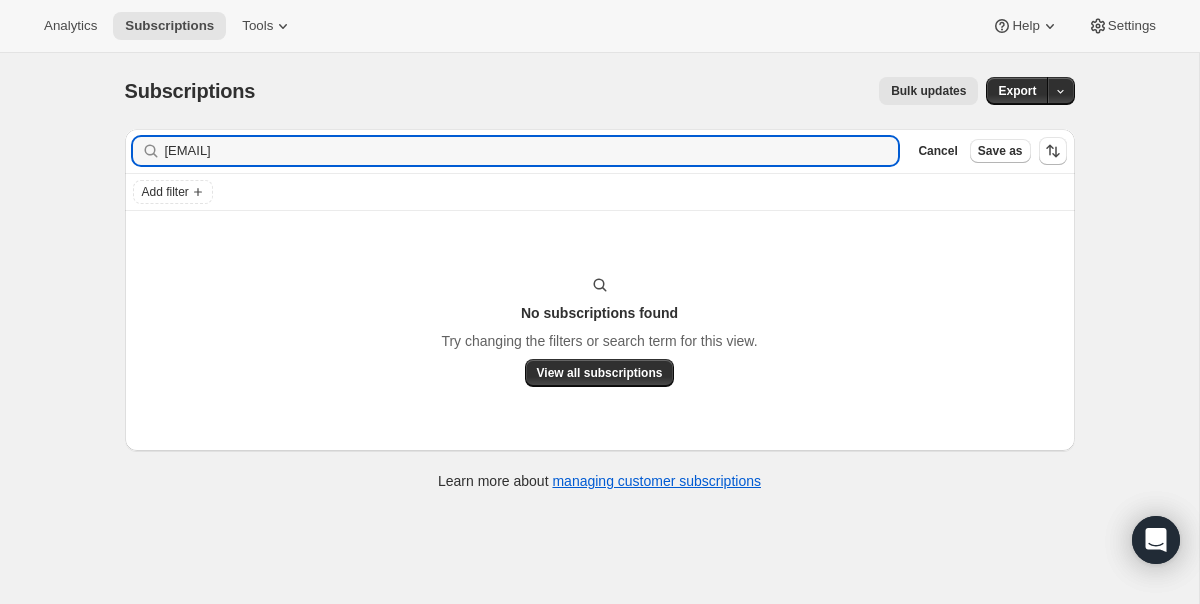 type on "[EMAIL]" 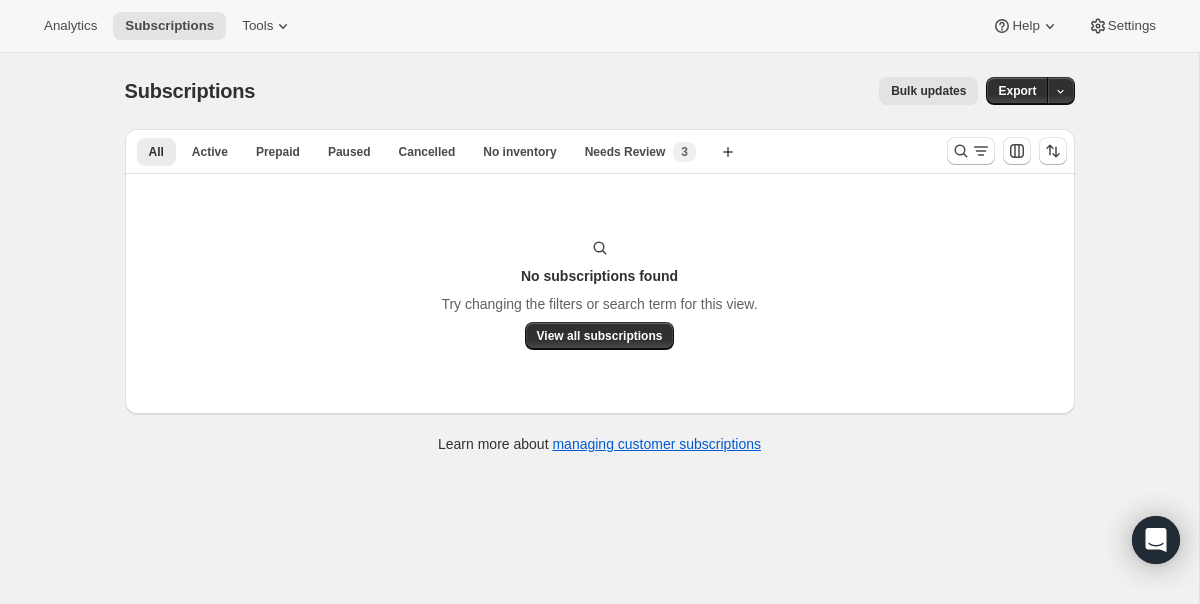 scroll, scrollTop: 0, scrollLeft: 0, axis: both 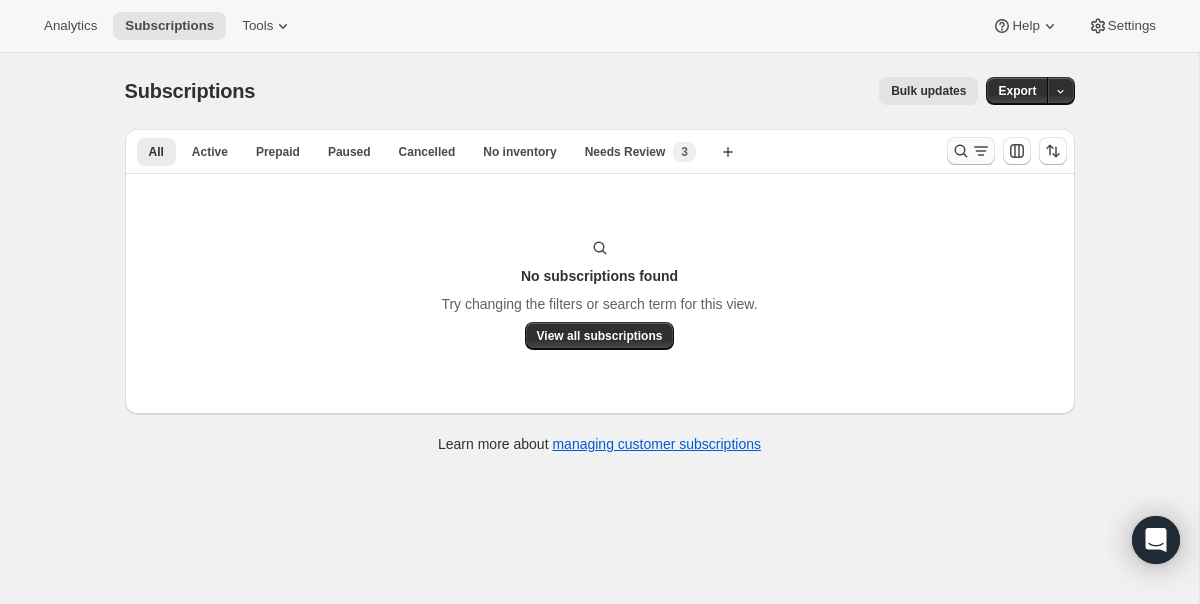 click 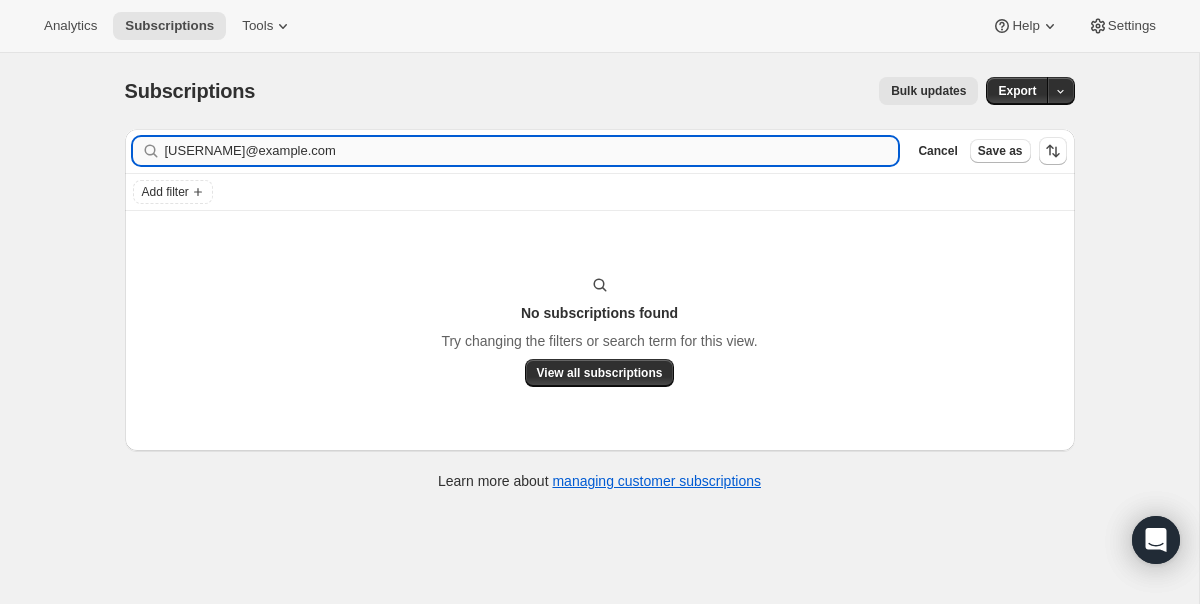 click on "meyerroz@yahoo.com" at bounding box center (532, 151) 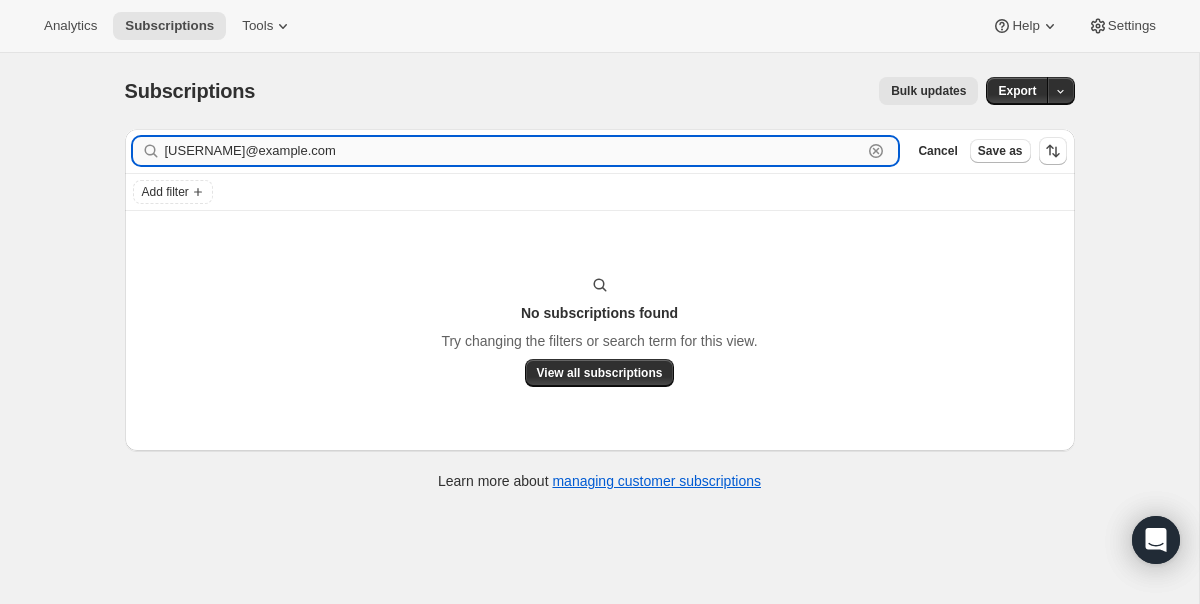 click on "meyerroz@yahoo.com" at bounding box center [514, 151] 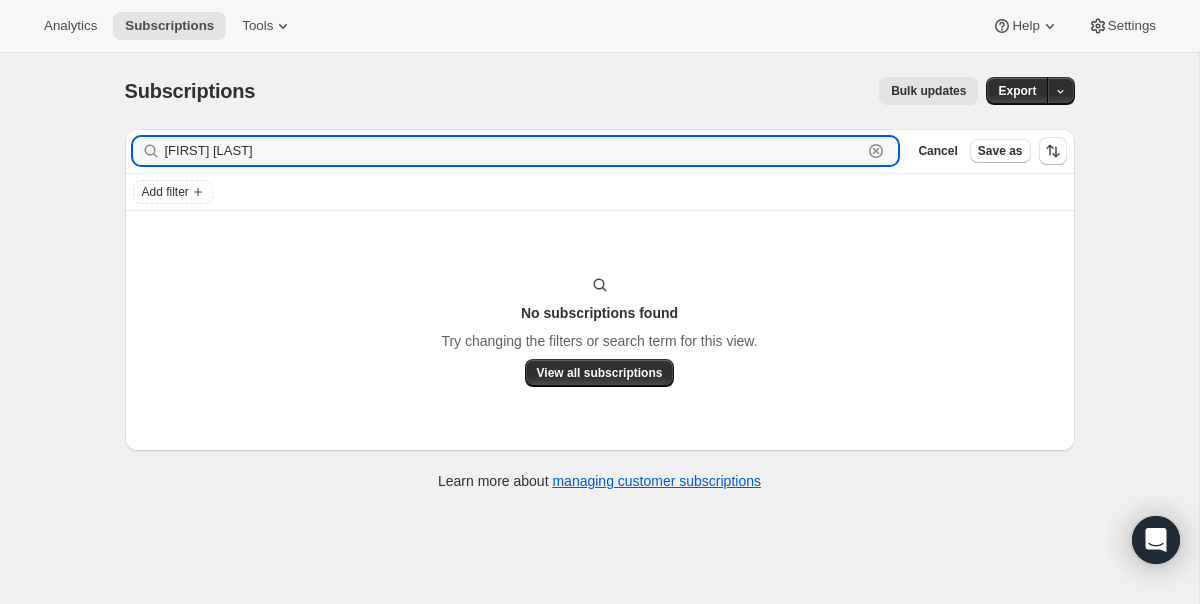 type on "Rosalind Meyer" 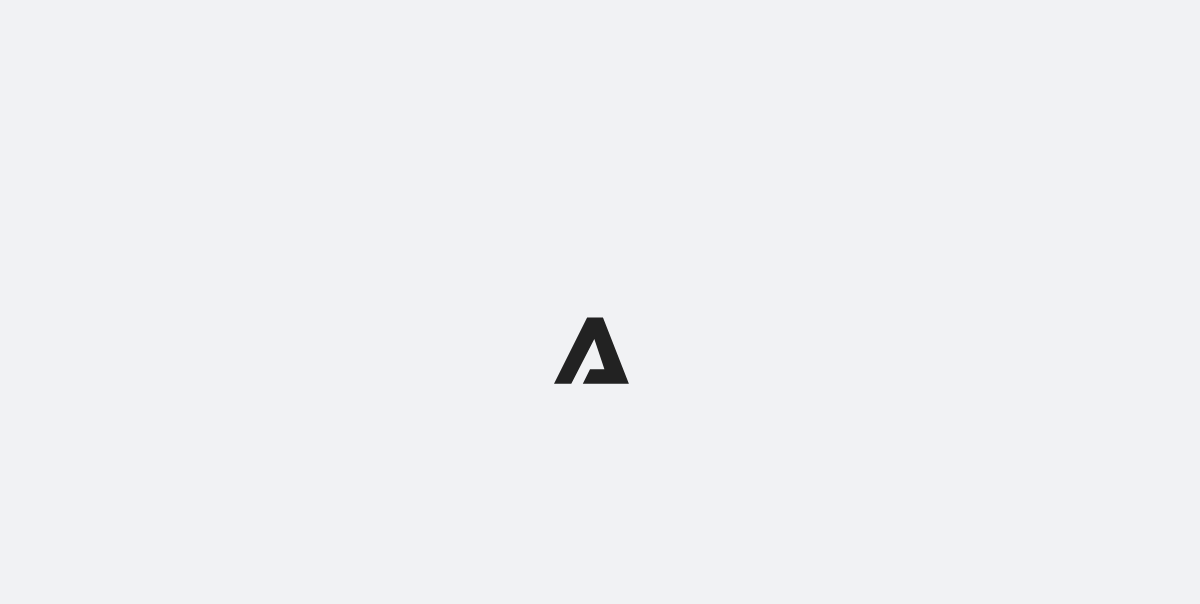 scroll, scrollTop: 0, scrollLeft: 0, axis: both 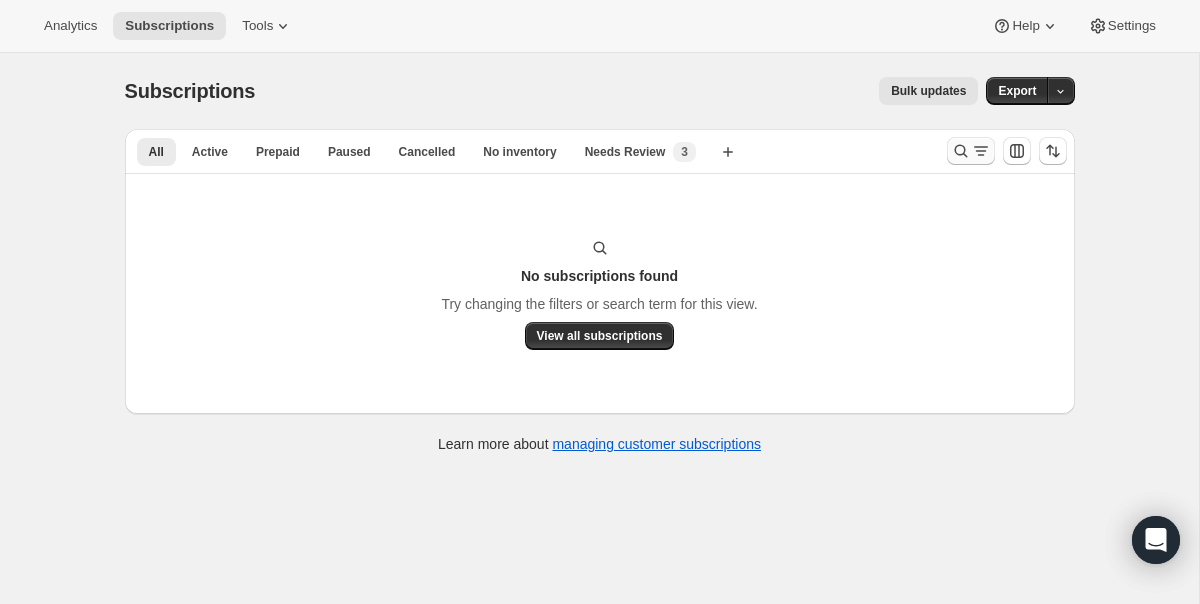 click 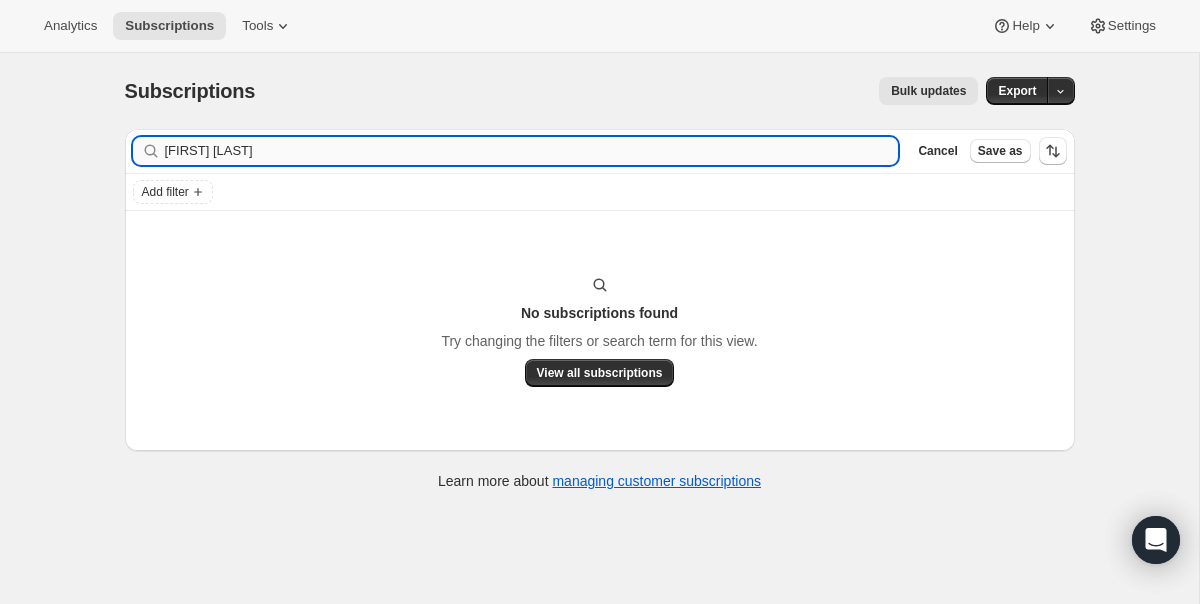 click on "[FIRST] [LAST]" at bounding box center [532, 151] 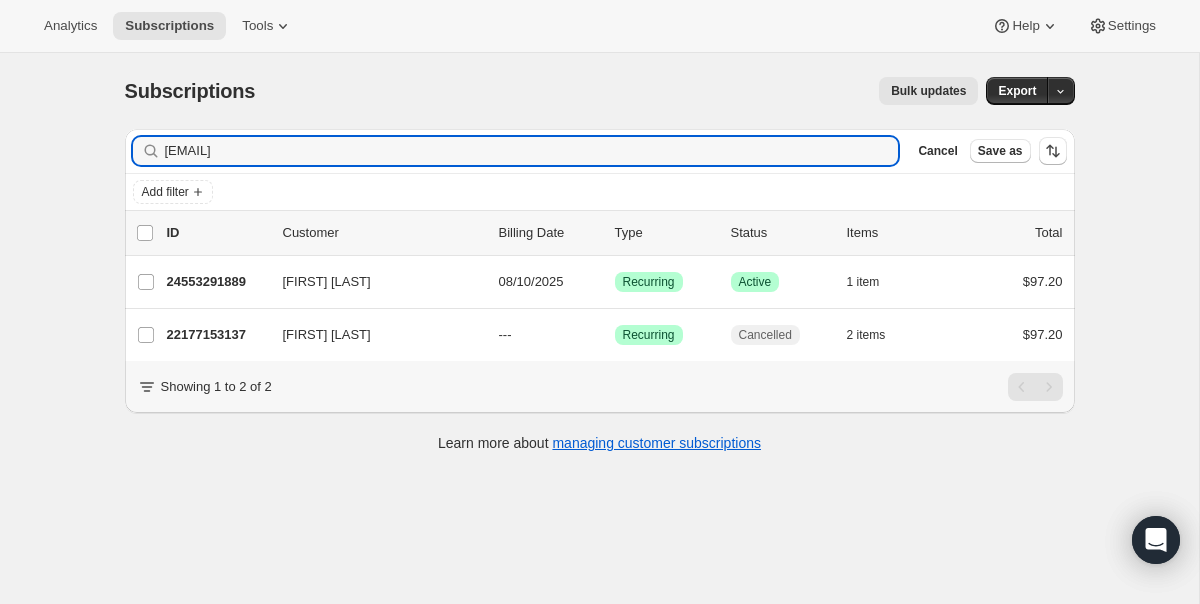 type on "ellennroberts@gmail.com" 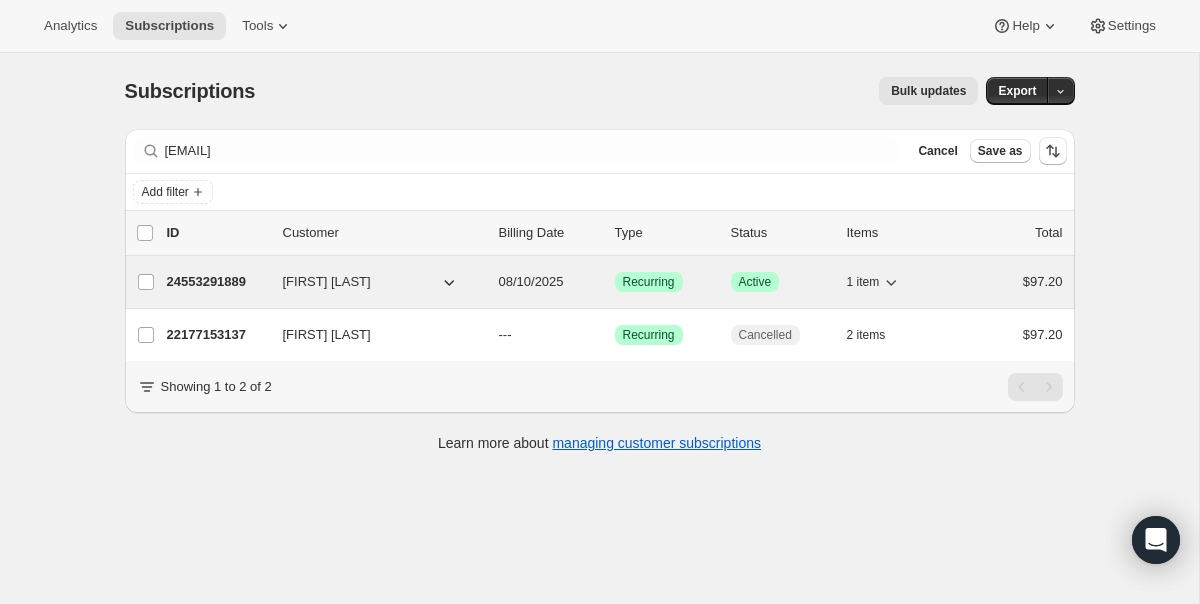 click on "24553291889 Ellen Roberts 08/10/2025 Success Recurring Success Active 1   item $97.20" at bounding box center (615, 282) 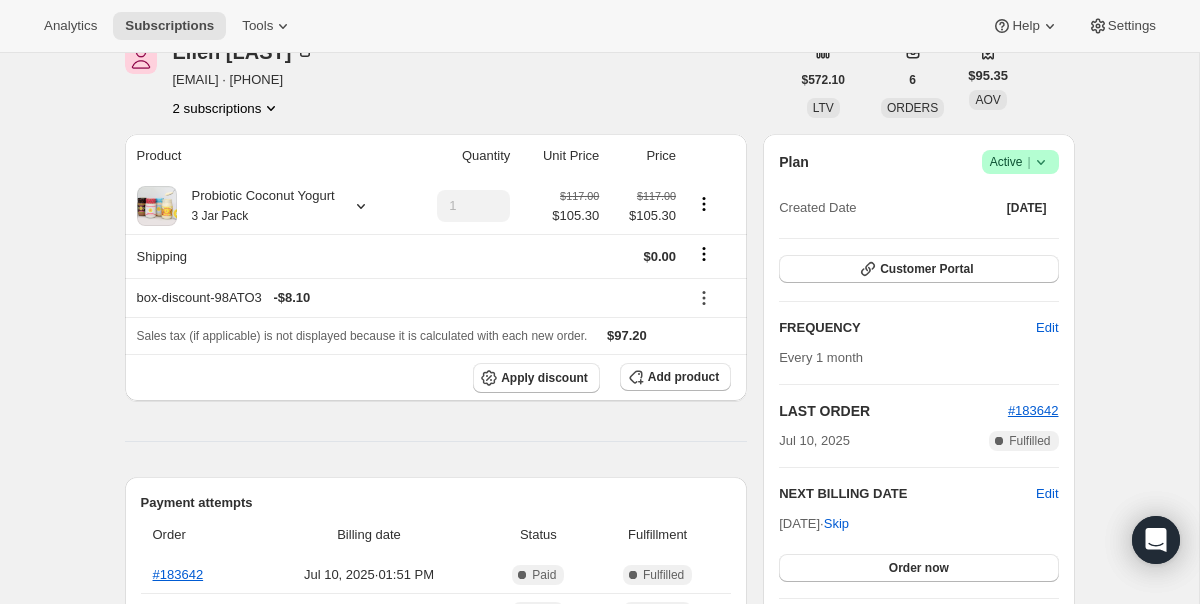 scroll, scrollTop: 99, scrollLeft: 0, axis: vertical 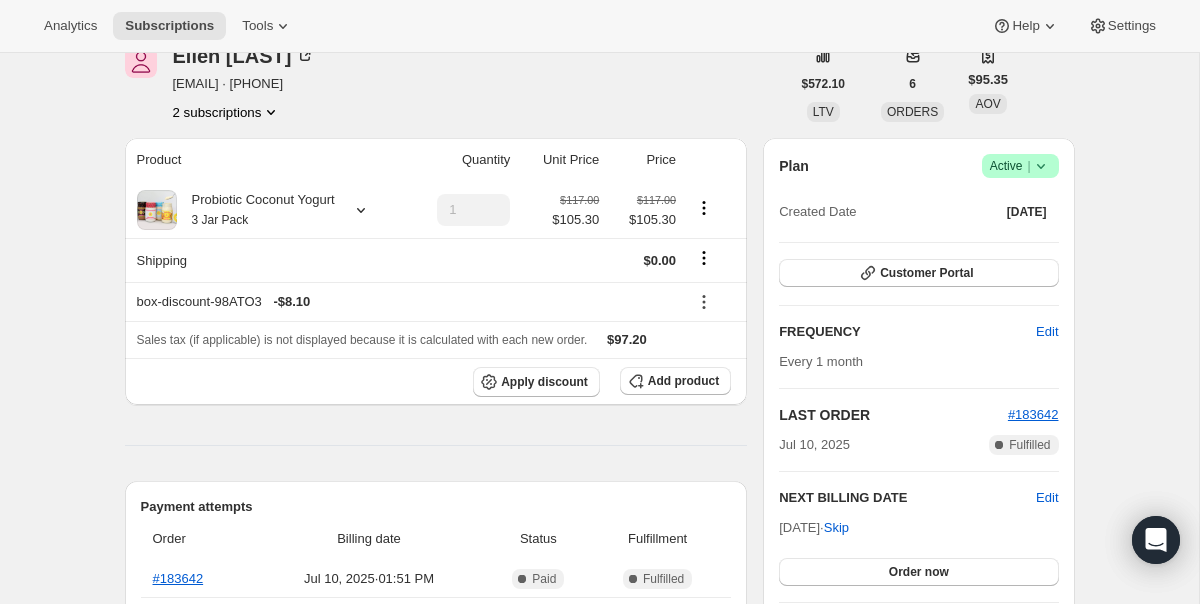 click 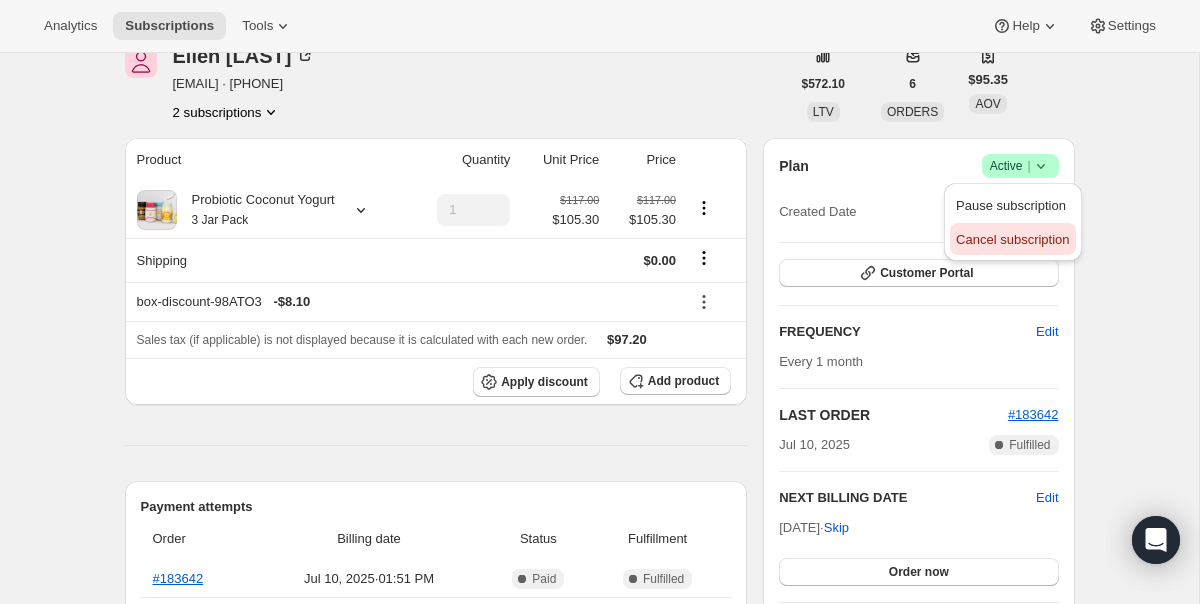 click on "Cancel subscription" at bounding box center (1012, 239) 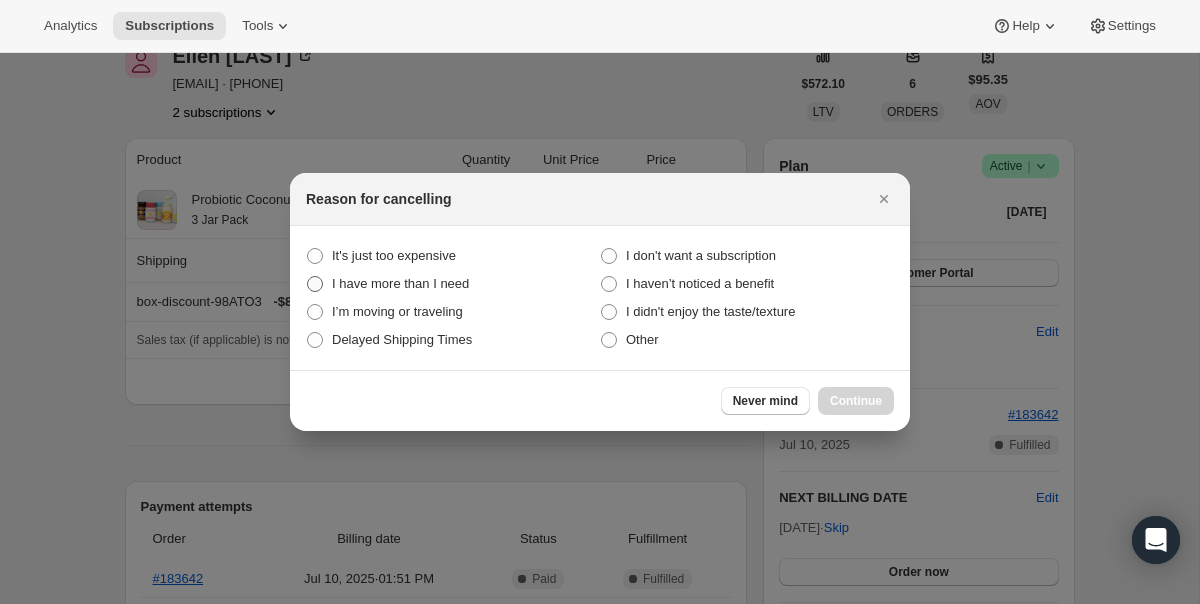 click on "I have more than I need" at bounding box center [400, 283] 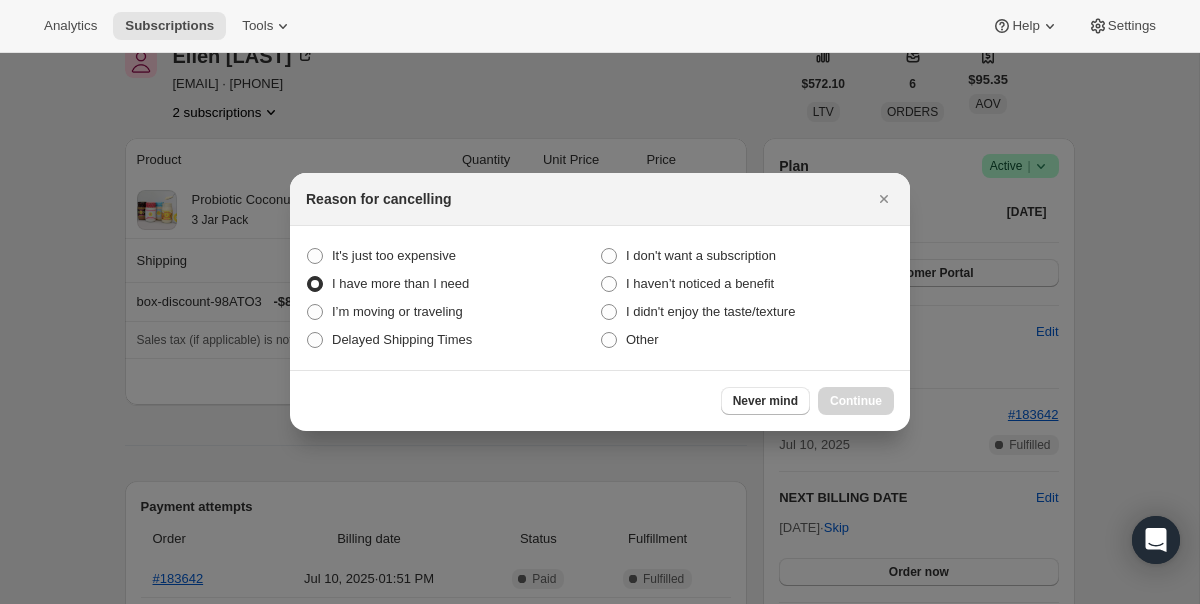 radio on "true" 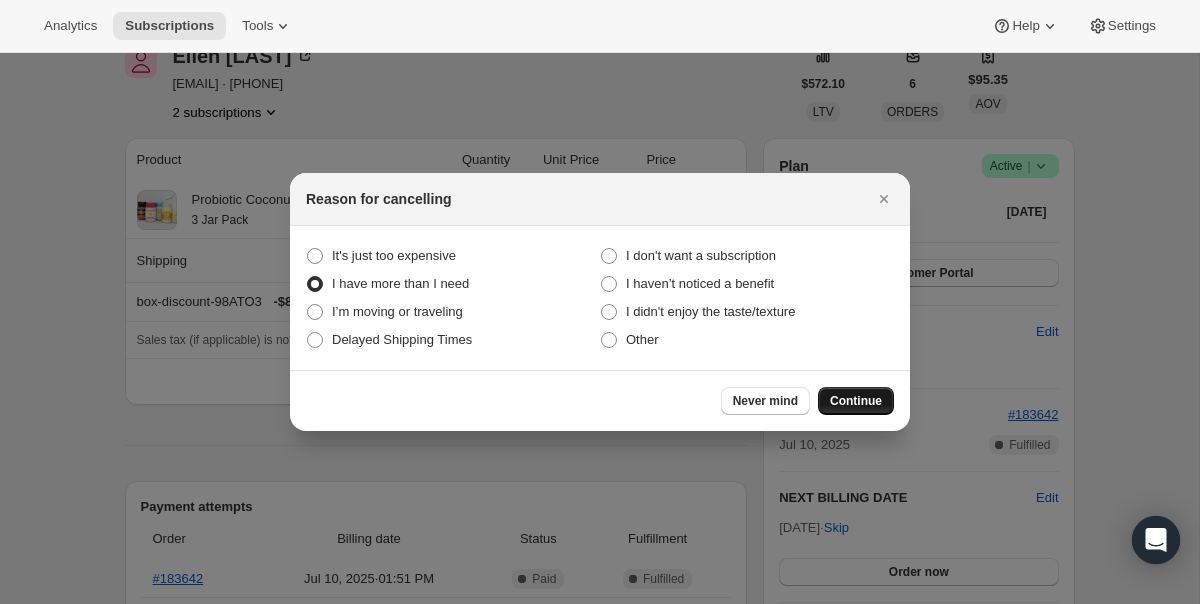 click on "Continue" at bounding box center [856, 401] 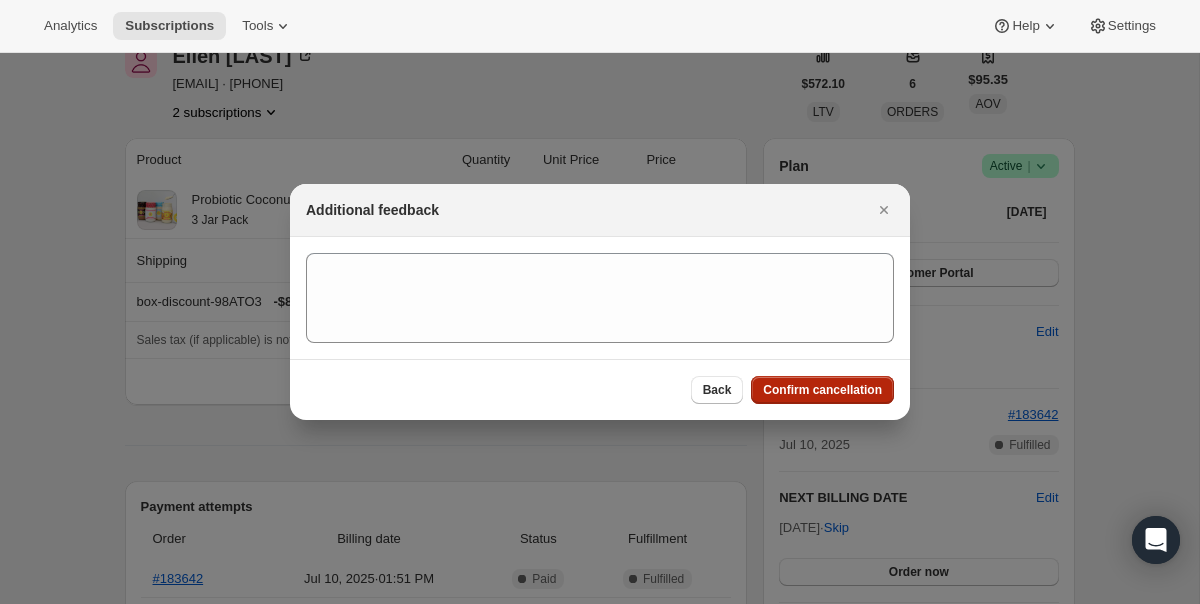 click on "Confirm cancellation" at bounding box center [822, 390] 